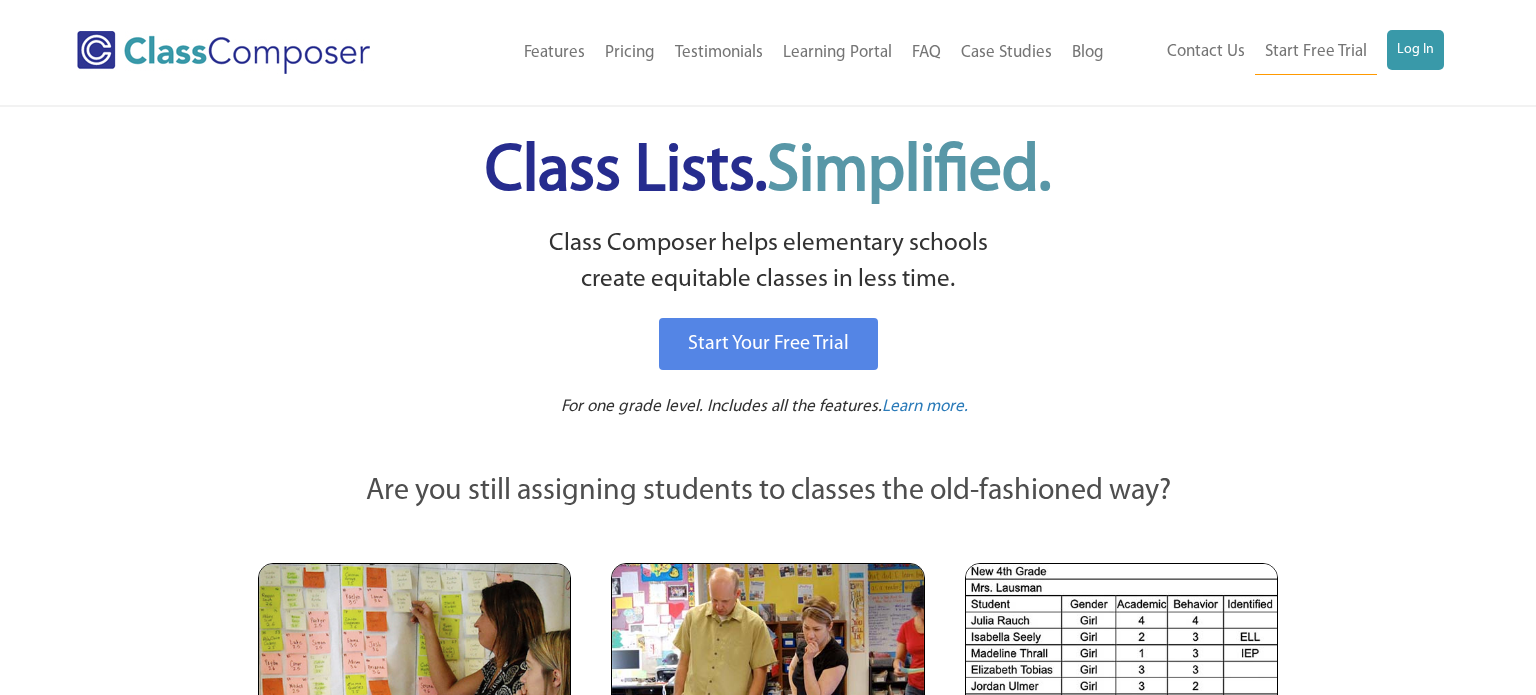 scroll, scrollTop: 0, scrollLeft: 0, axis: both 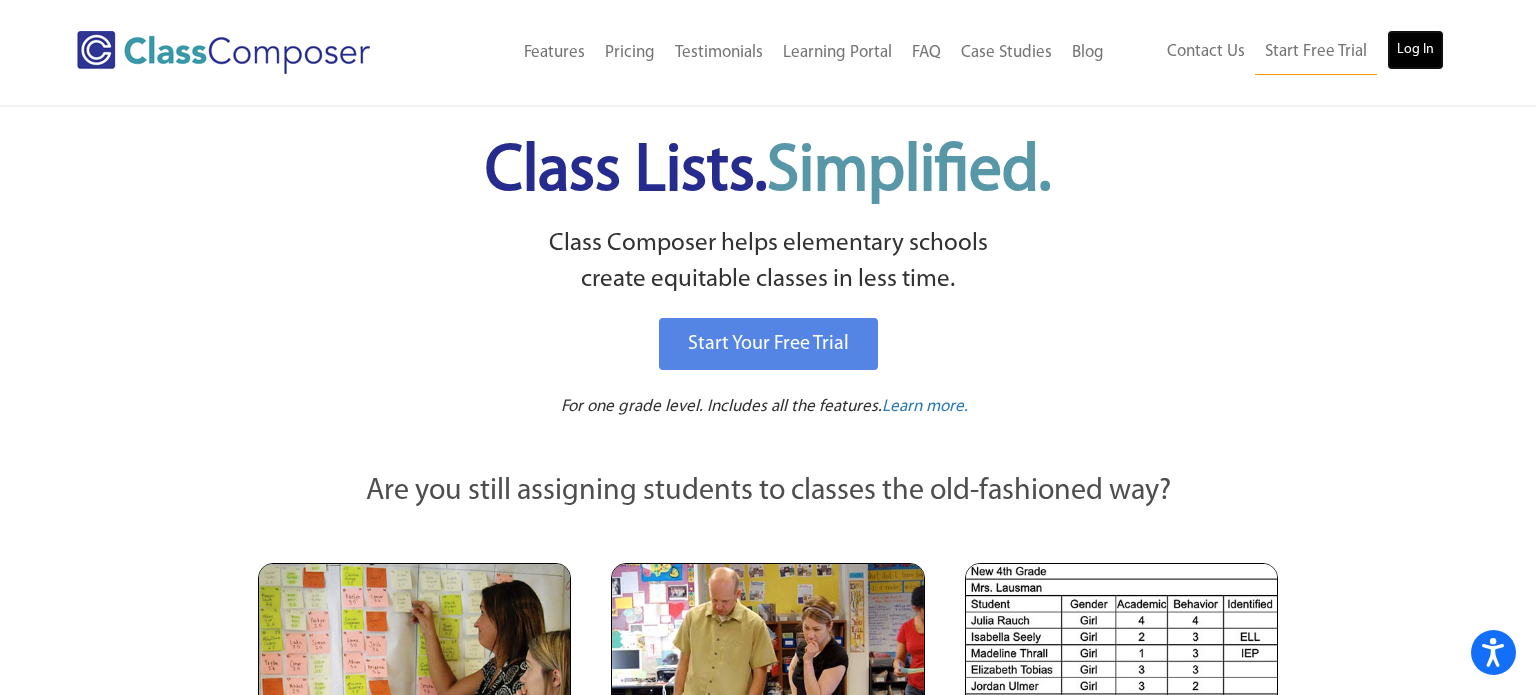 click on "Log In" at bounding box center (1415, 50) 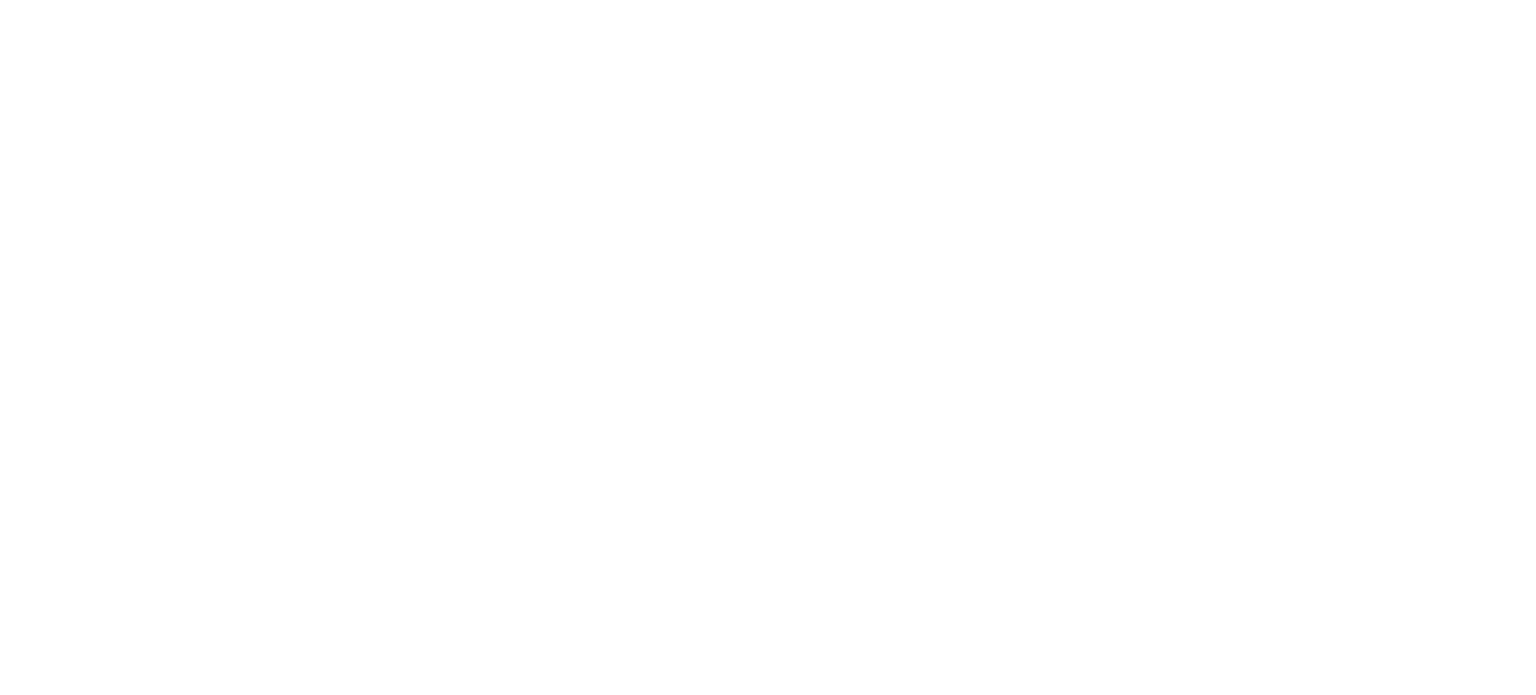scroll, scrollTop: 0, scrollLeft: 0, axis: both 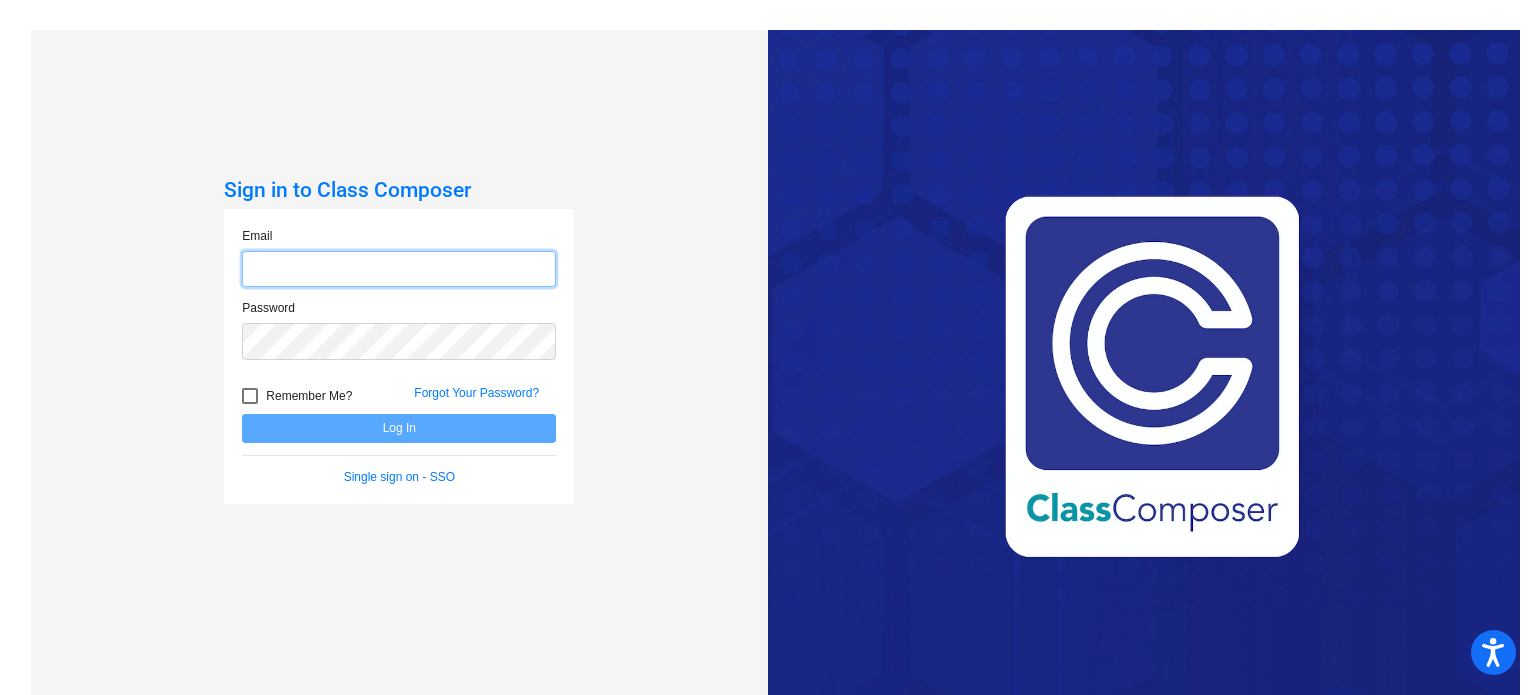 type on "drupp@danville.k12.in.us" 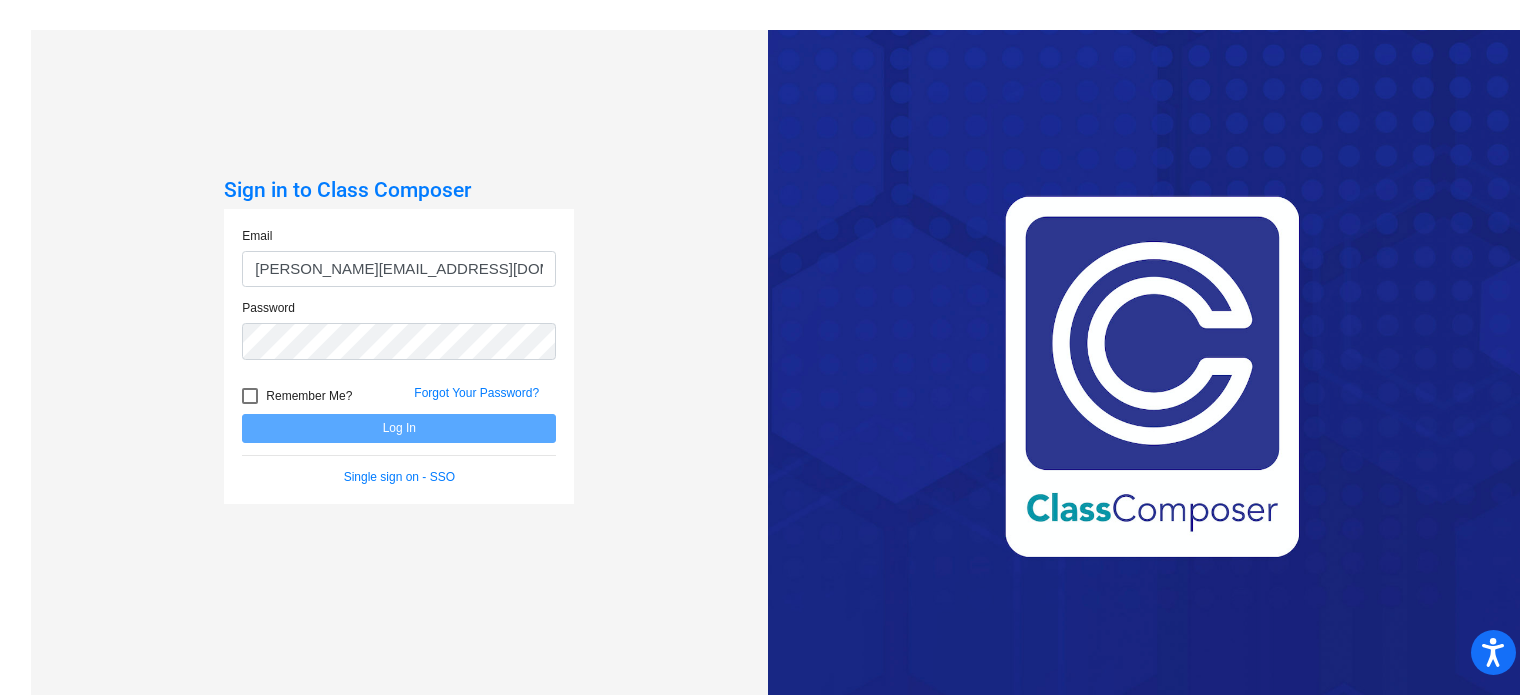 click at bounding box center (250, 396) 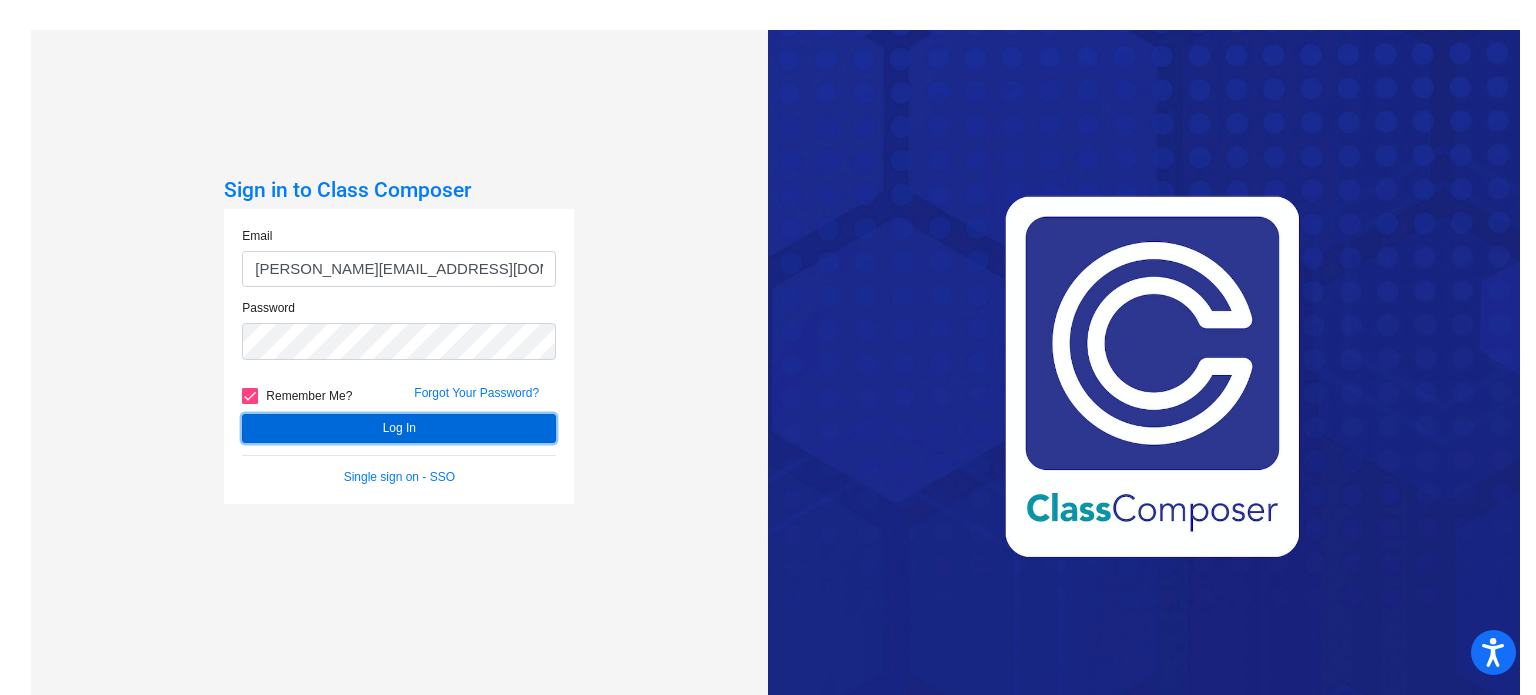 click on "Log In" 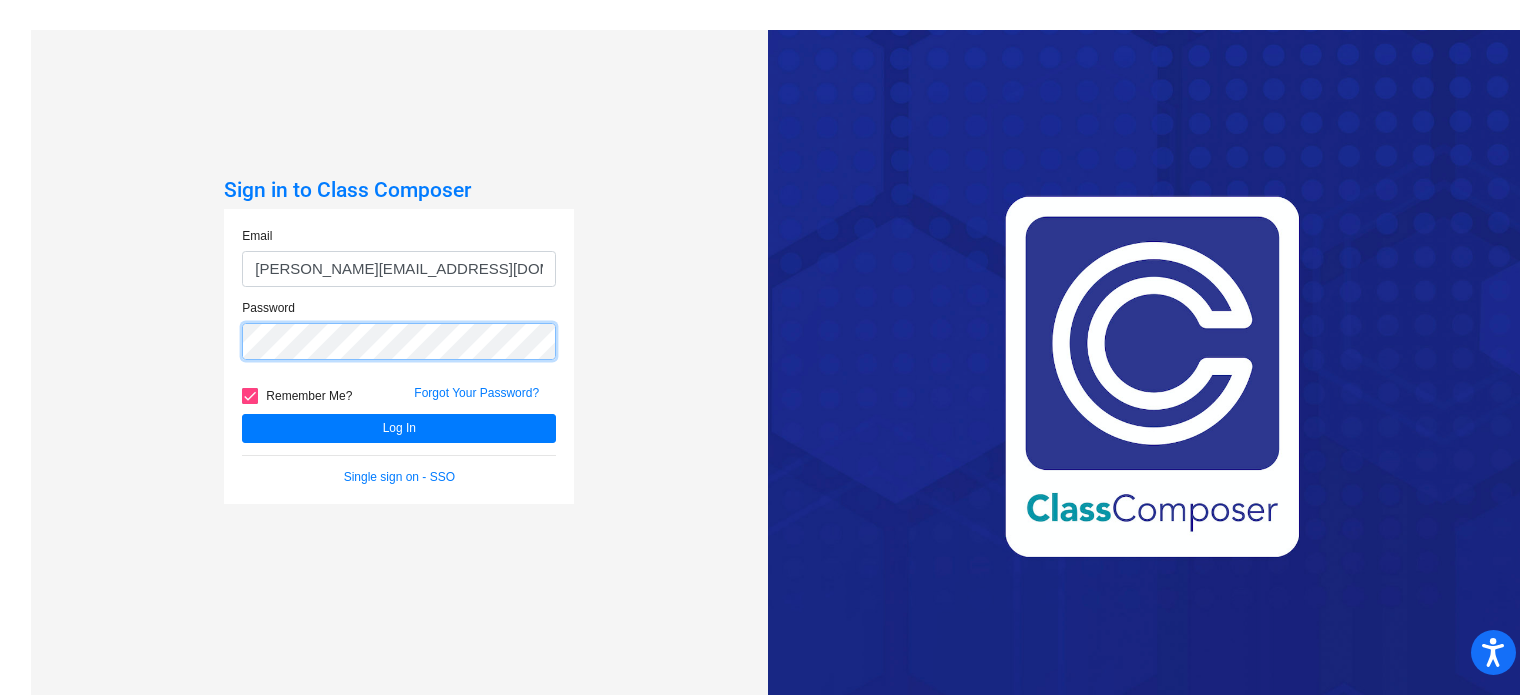 click on "Log In" 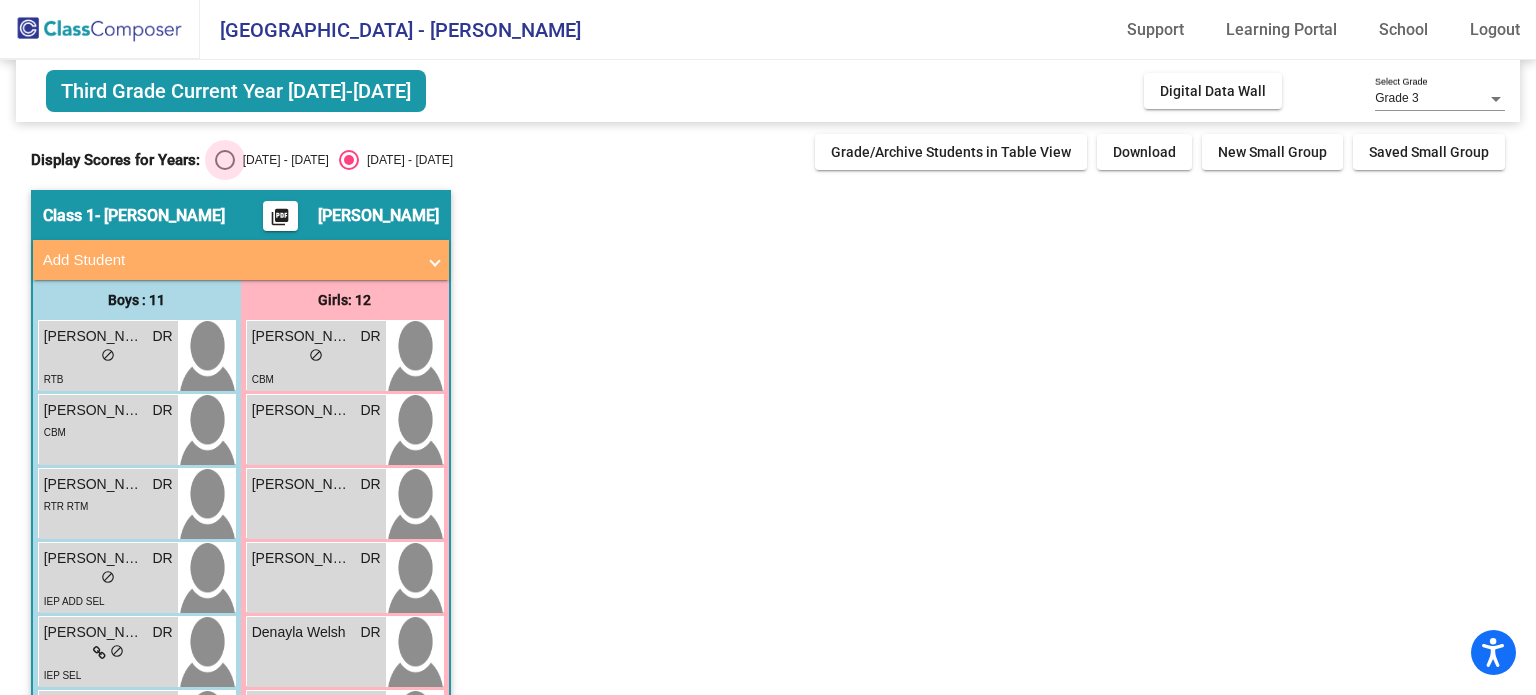 click at bounding box center (225, 160) 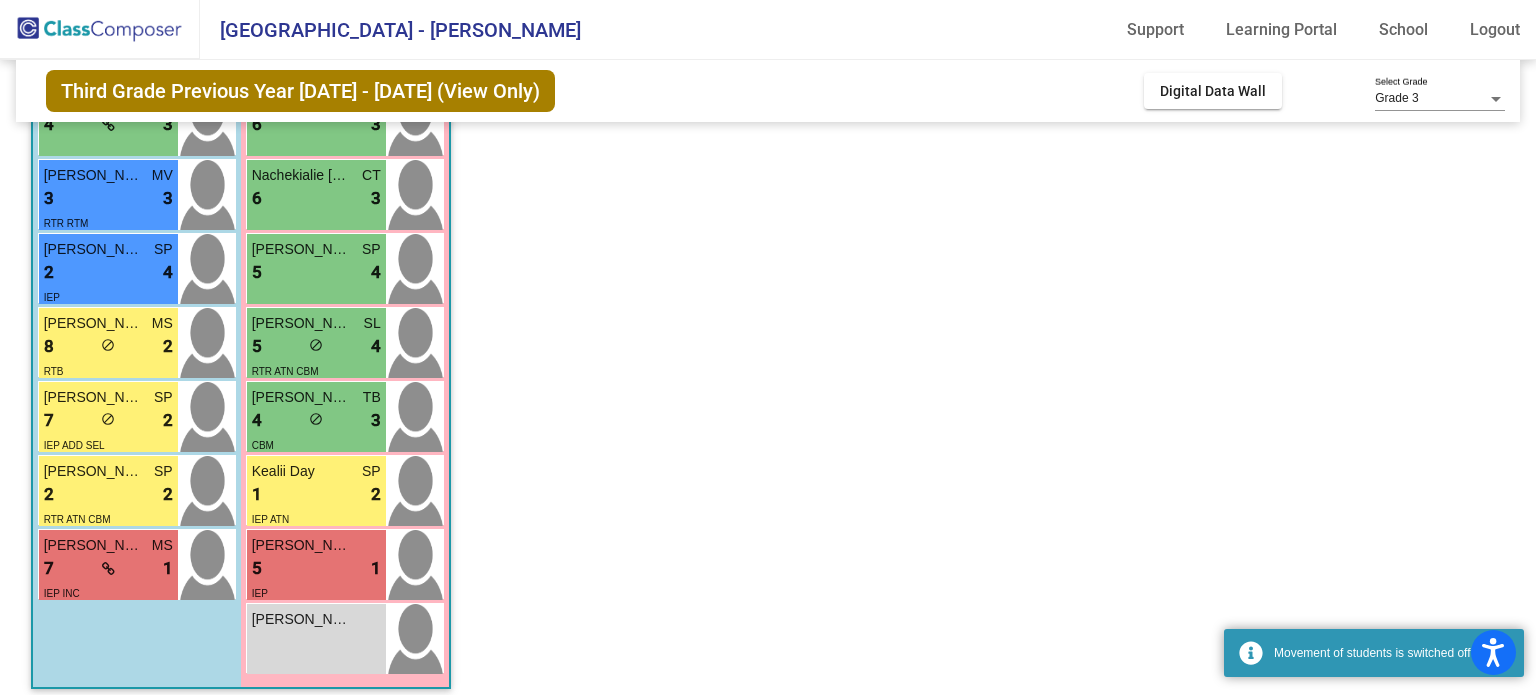 scroll, scrollTop: 532, scrollLeft: 0, axis: vertical 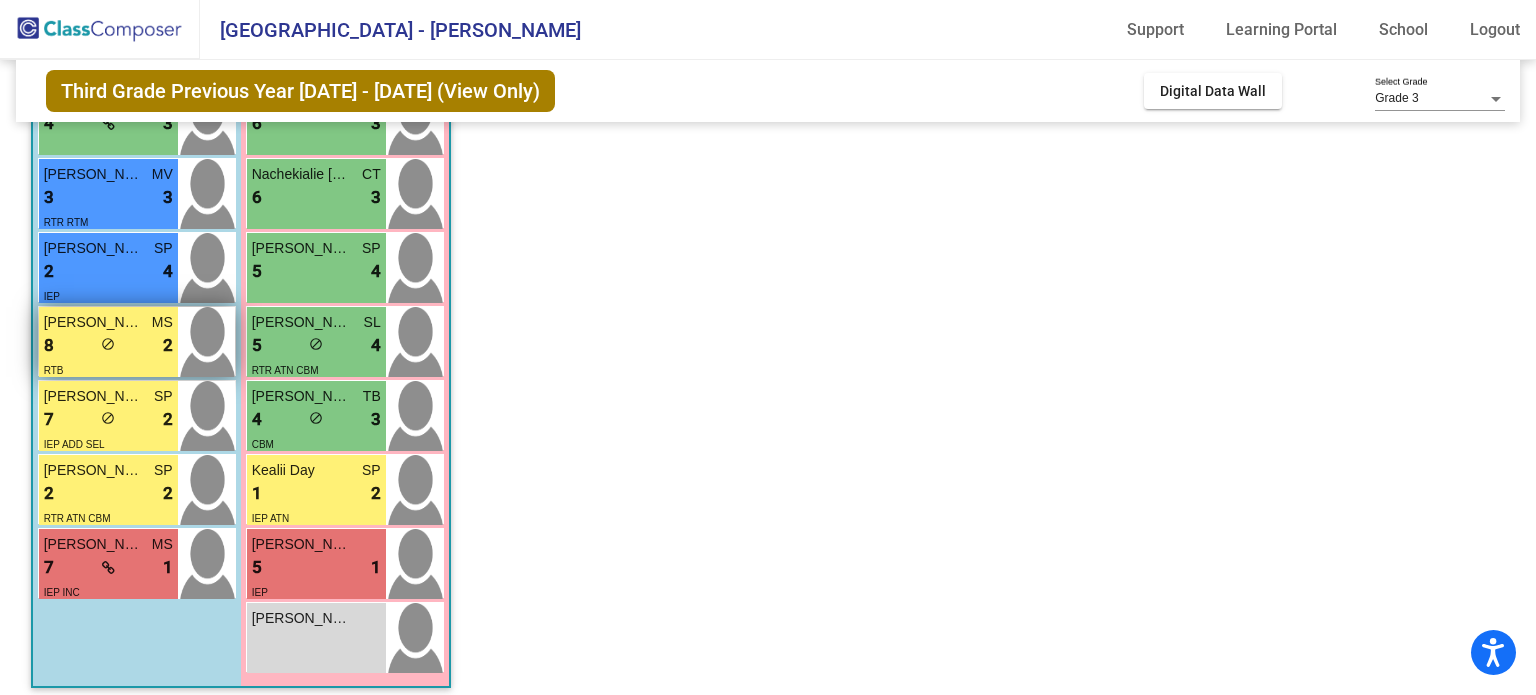 click on "2" at bounding box center [168, 346] 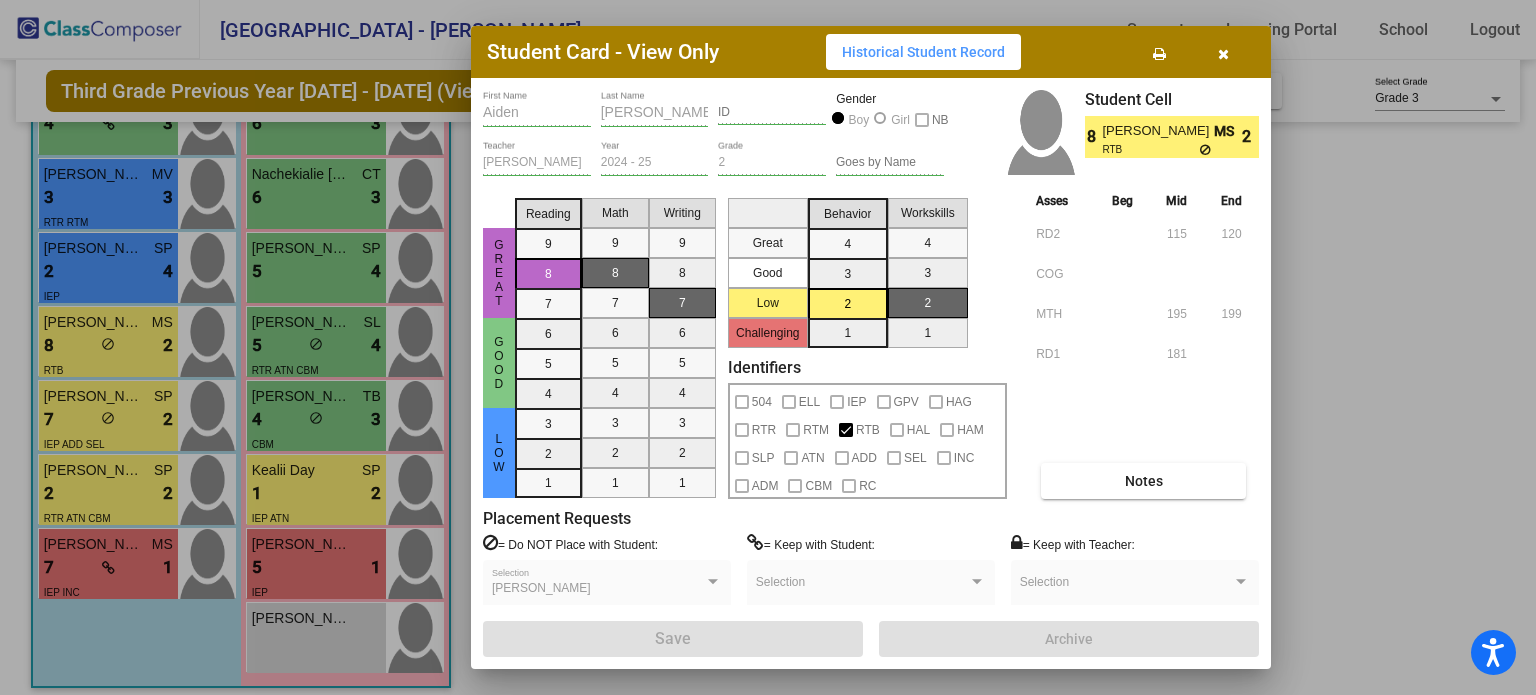 click on "Notes" at bounding box center [1143, 481] 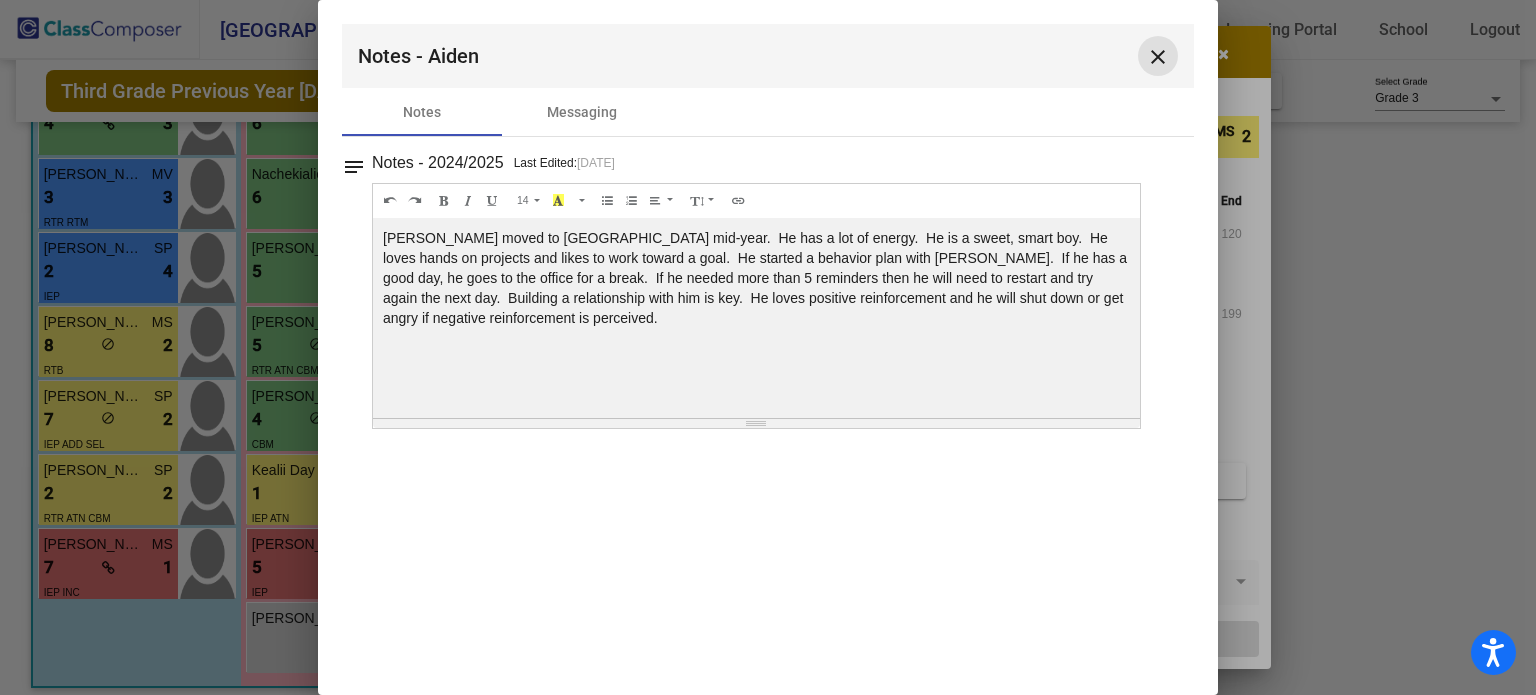 click on "close" at bounding box center [1158, 57] 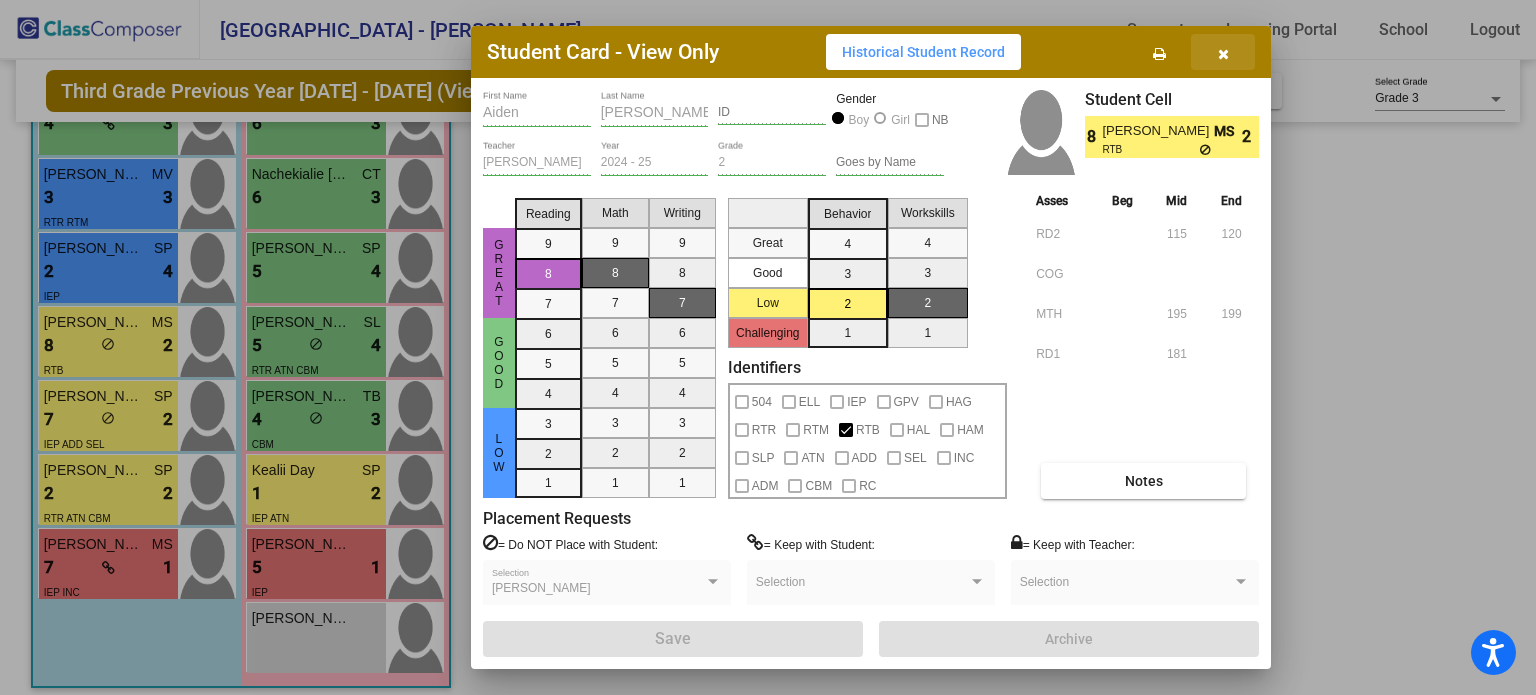 click at bounding box center [1223, 54] 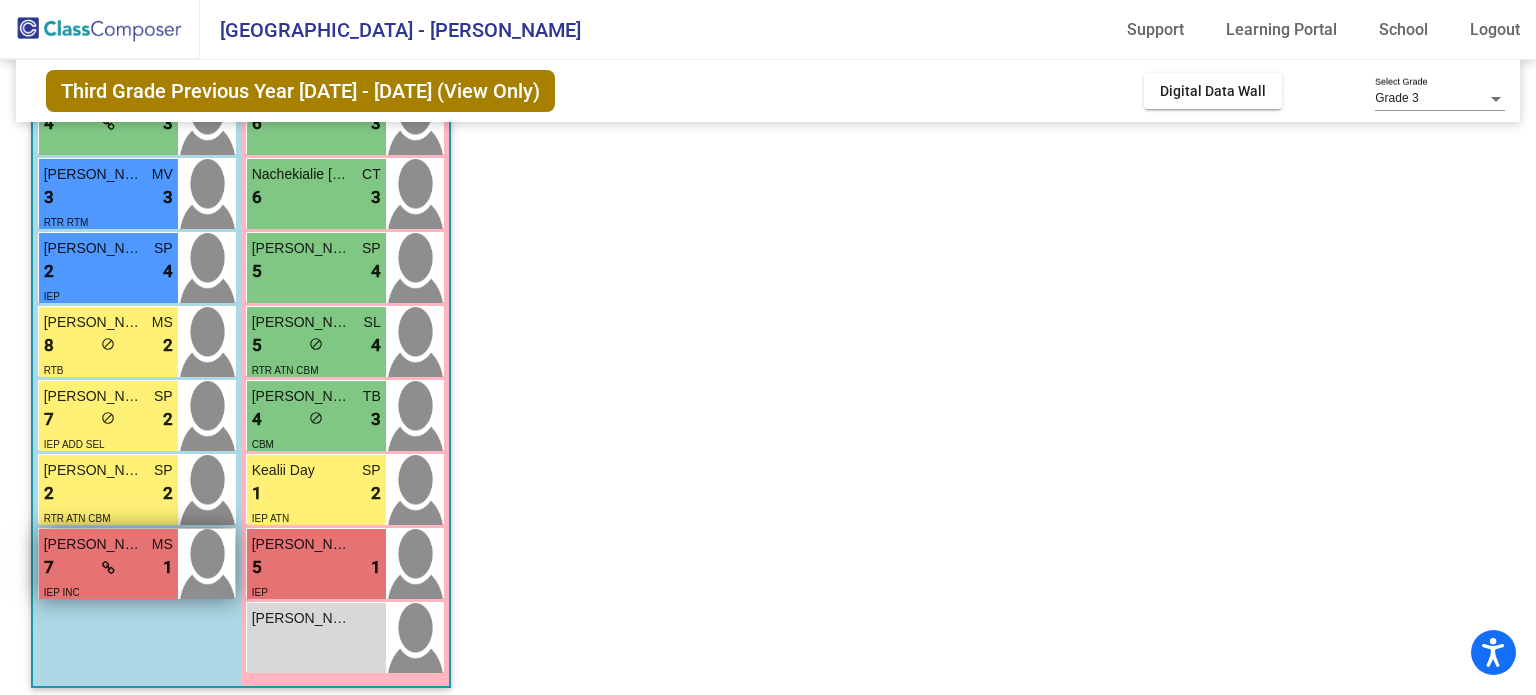 click on "7 lock do_not_disturb_alt 1" at bounding box center [108, 568] 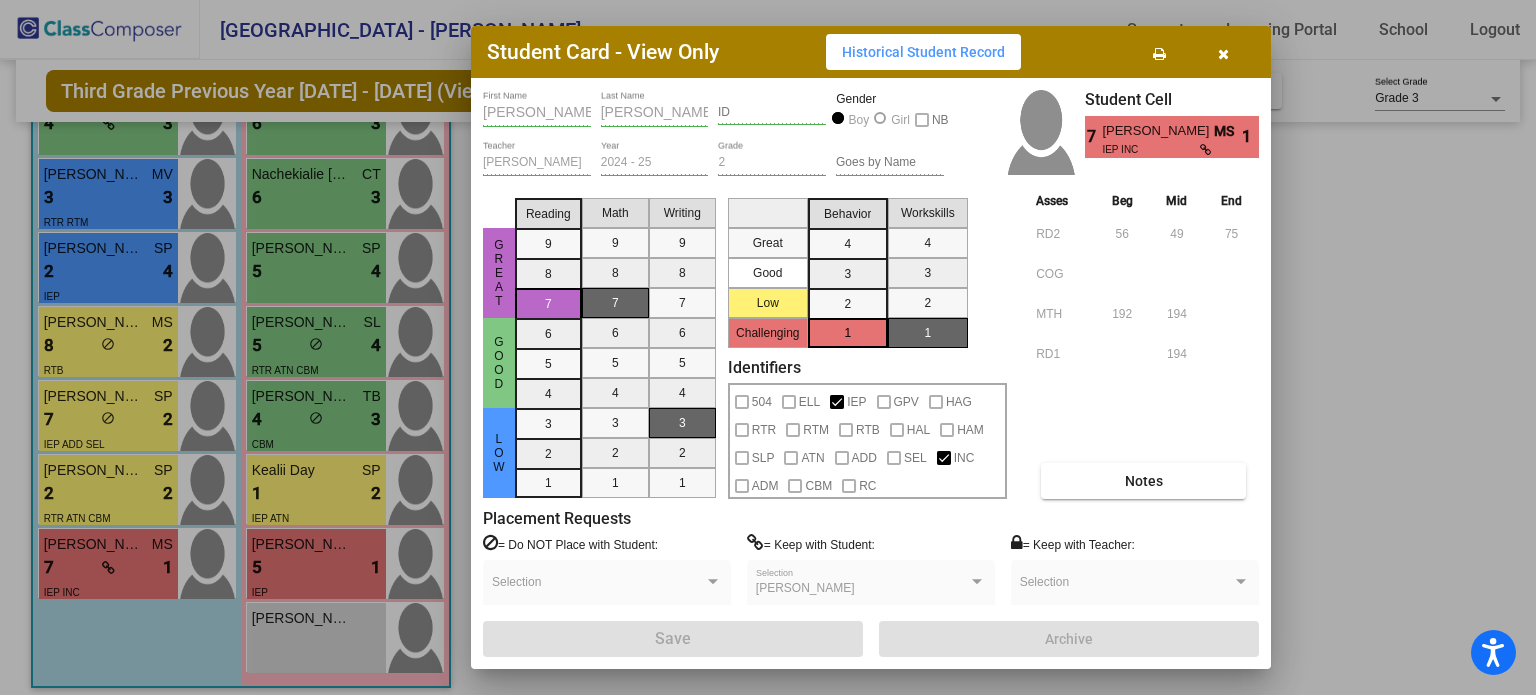 click on "Notes" at bounding box center (1143, 481) 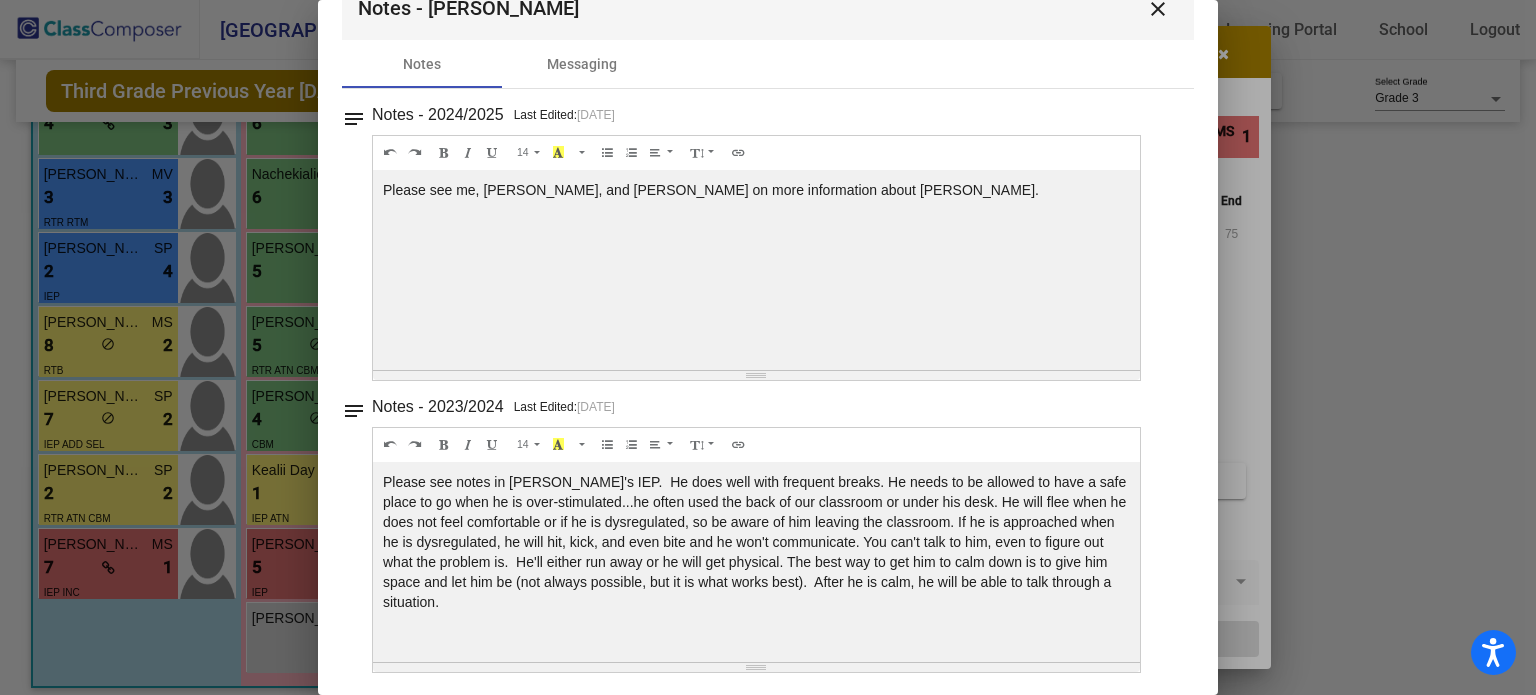 scroll, scrollTop: 0, scrollLeft: 0, axis: both 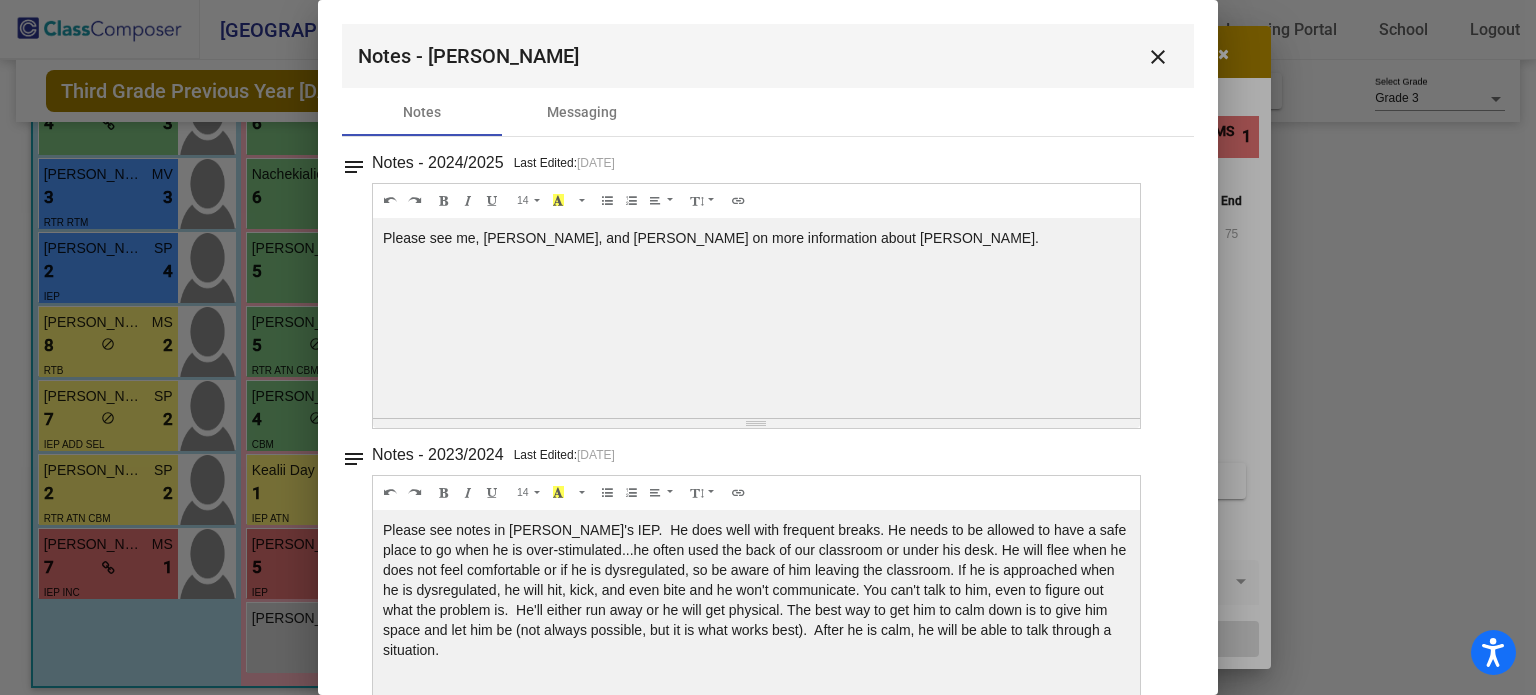 click on "Notes - Isaac close Notes Messaging notes Notes - 2024/2025 Last Edited:   5/11/25 14    8  9  10  11  12  14  18  24  36   Background Color Transparent Select #ffff00 Text Color Reset to default Select #000000      1.0  1.2  1.4  1.5  1.6  1.8  2.0  3.0 Please see me, Mrs. Siegert, and Mrs. Moss on more information about Isaac.   100% 50% 25% notes Notes - 2023/2024 Last Edited:   5/14/24 14    8  9  10  11  12  14  18  24  36   Background Color Transparent Select #ffff00 Text Color Reset to default Select #000000      1.0  1.2  1.4  1.5  1.6  1.8  2.0  3.0   100% 50% 25%" at bounding box center (768, 347) 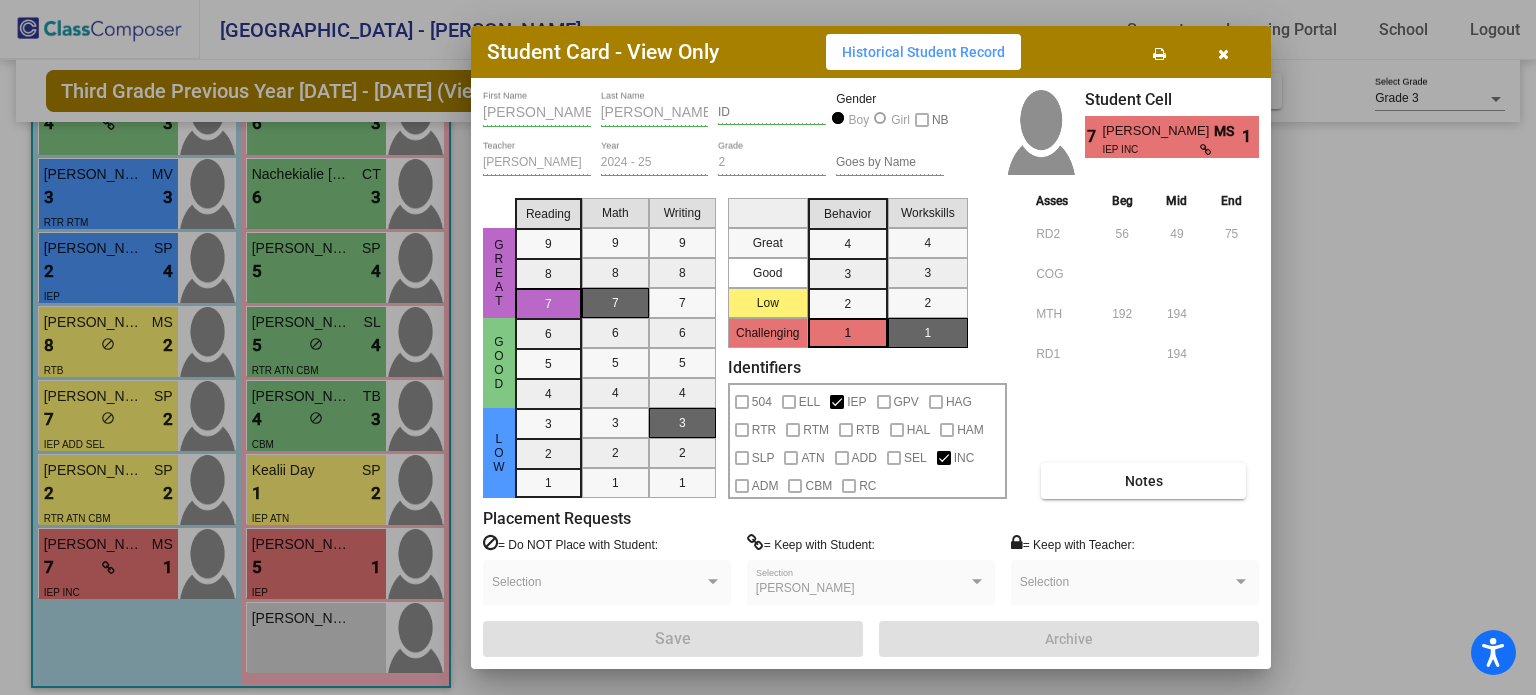 click at bounding box center (1223, 54) 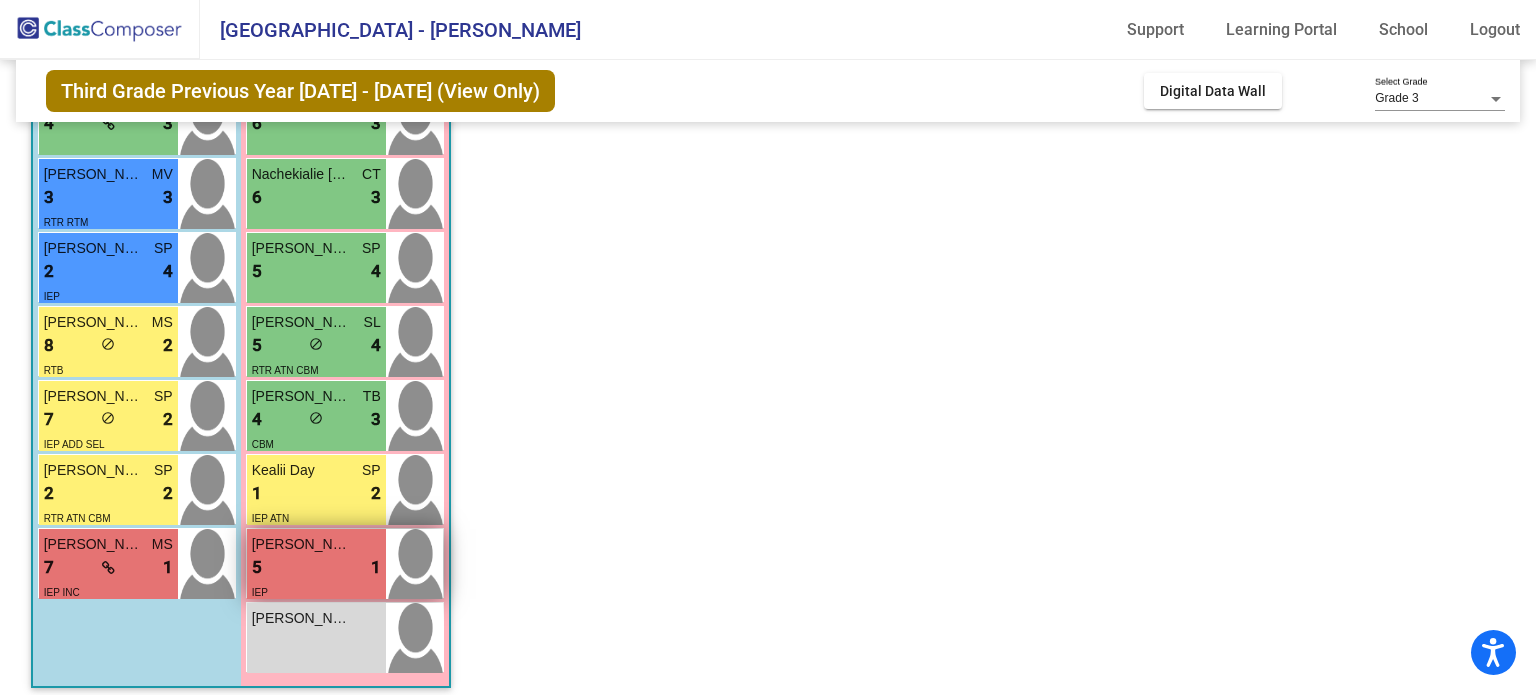 click on "Gracelyn Adams" at bounding box center [302, 544] 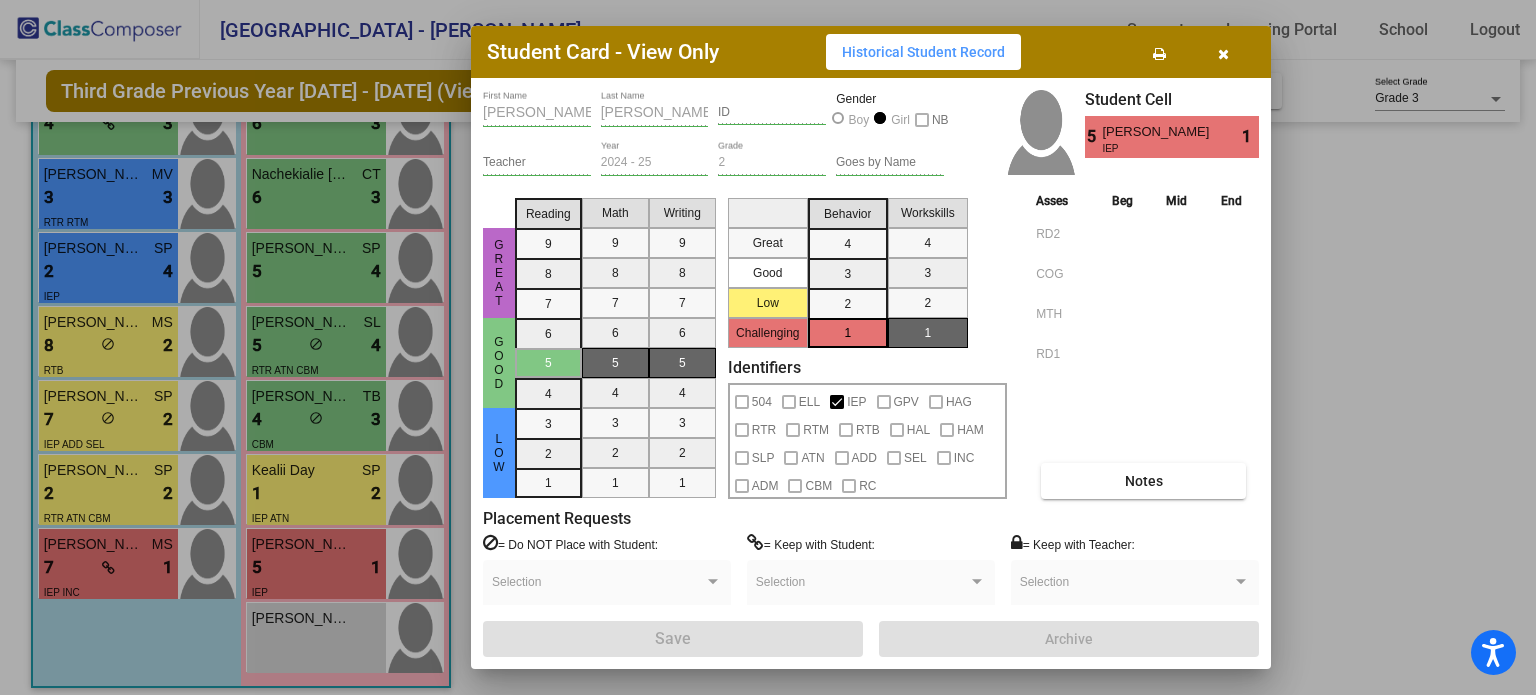 click on "Notes" at bounding box center [1143, 481] 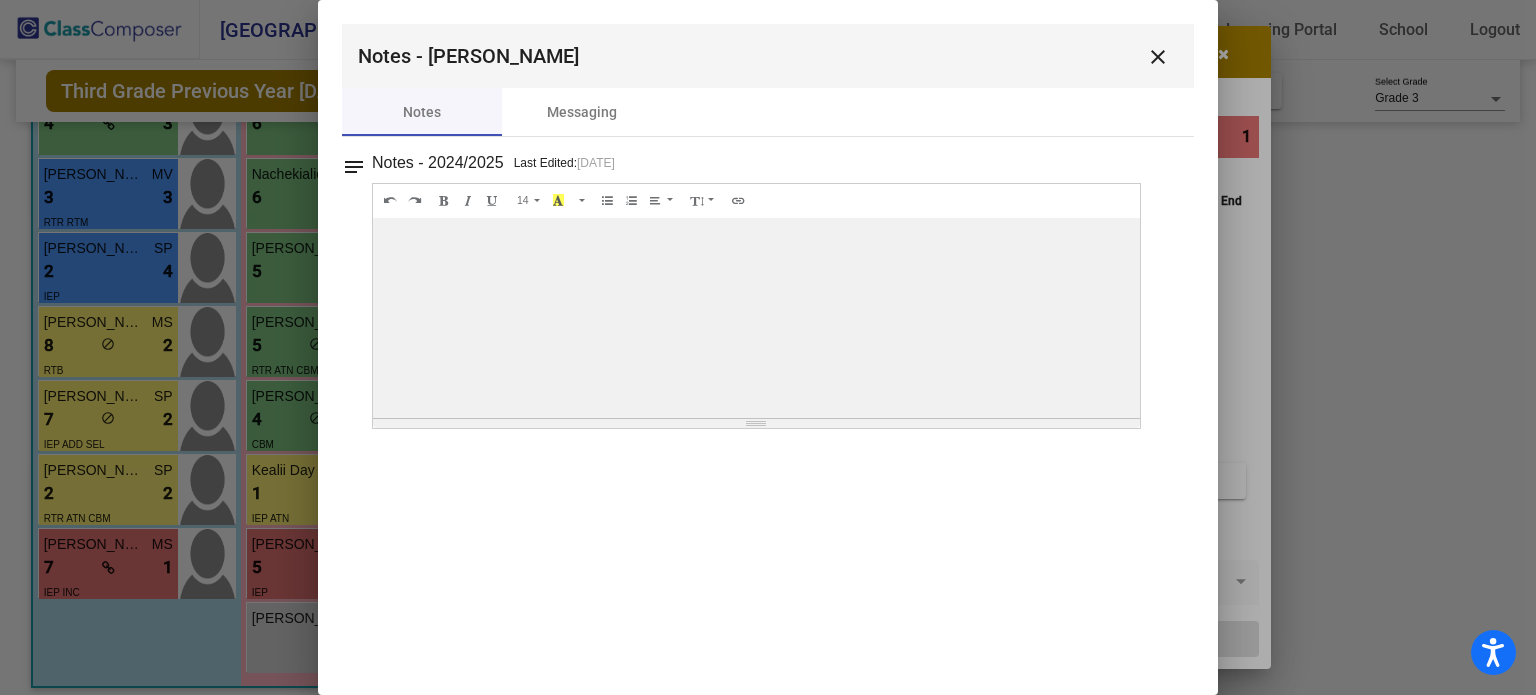 click on "close" at bounding box center [1158, 57] 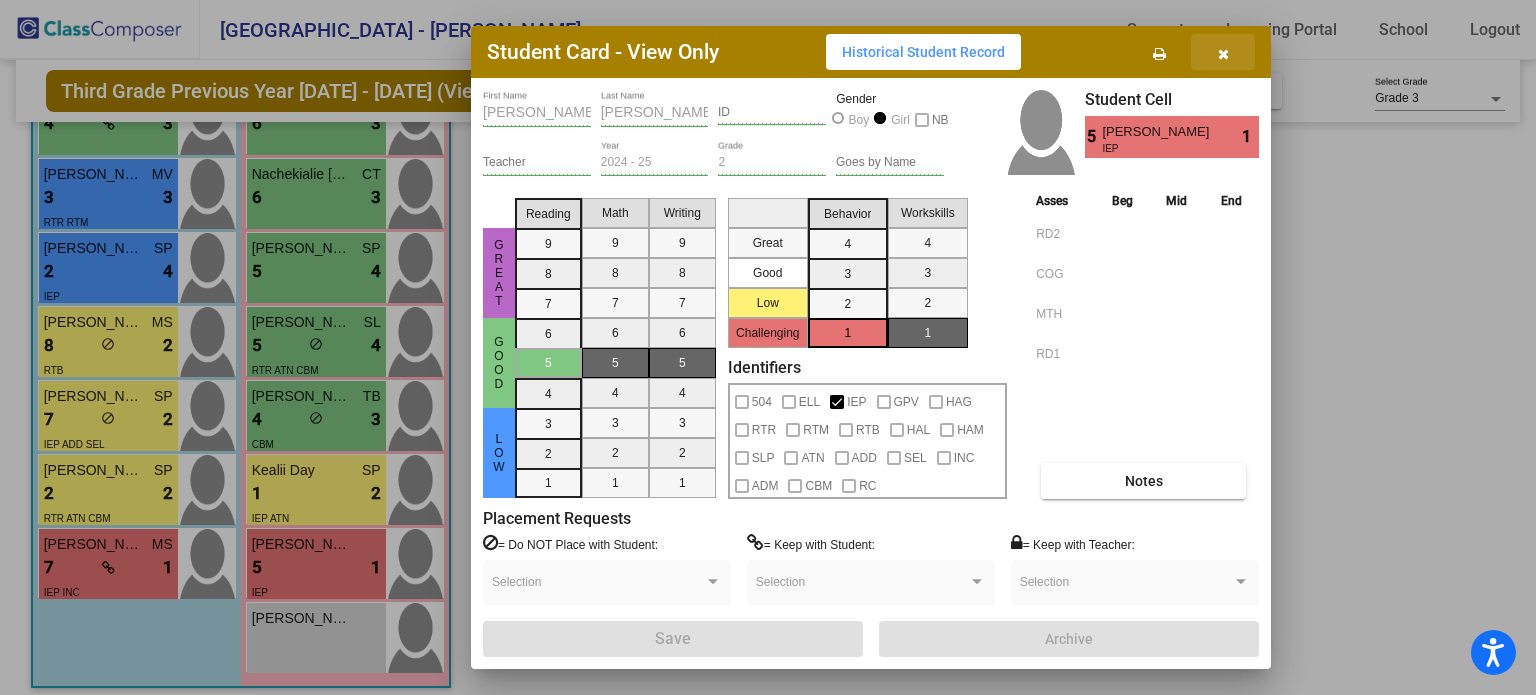 click at bounding box center [1223, 54] 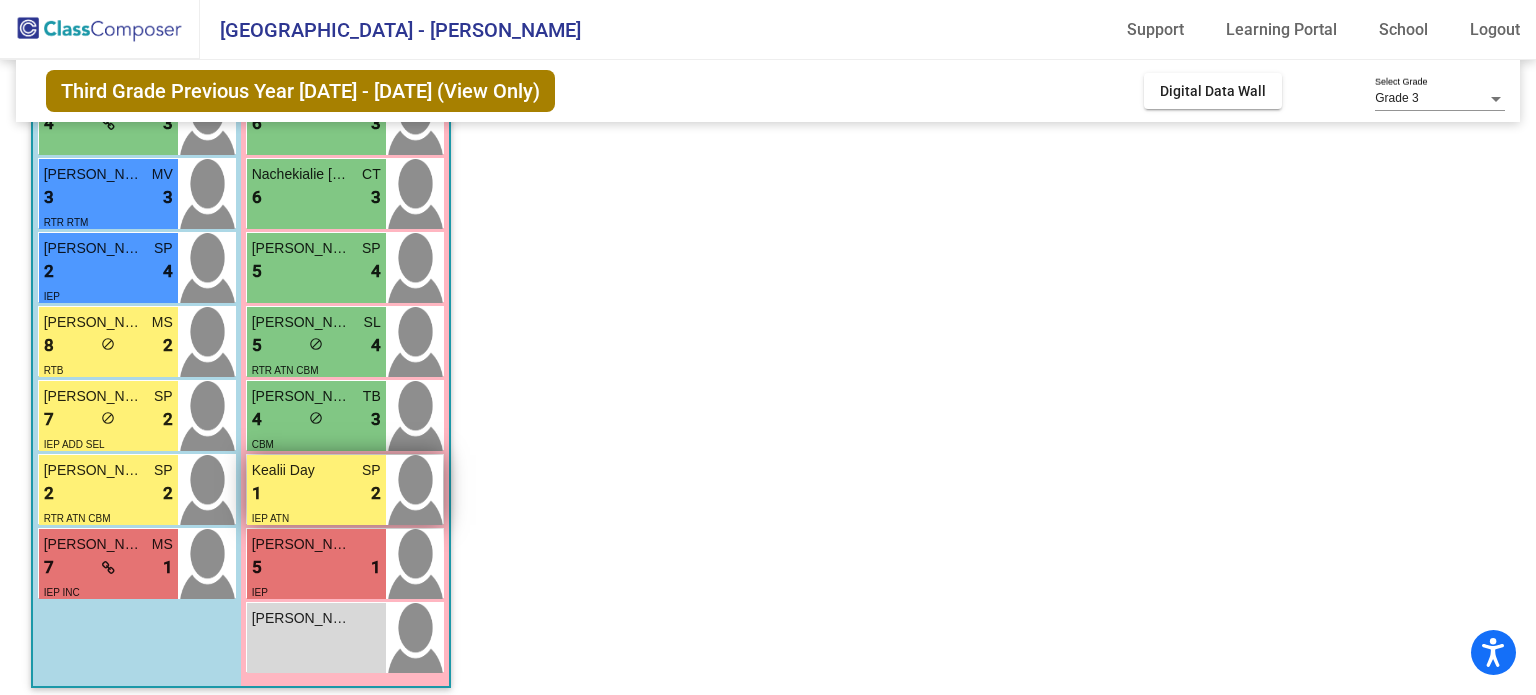 click on "1 lock do_not_disturb_alt 2" at bounding box center [316, 494] 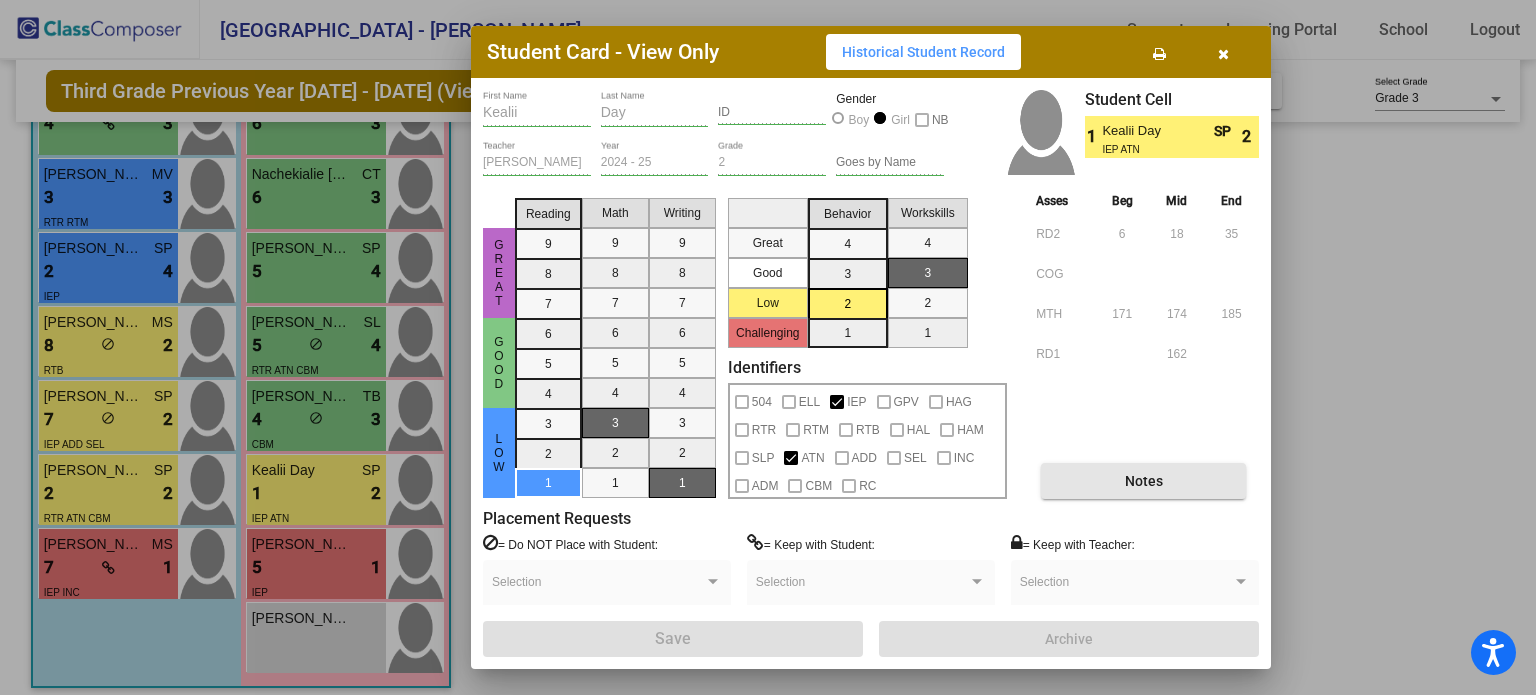 click on "Notes" at bounding box center (1143, 481) 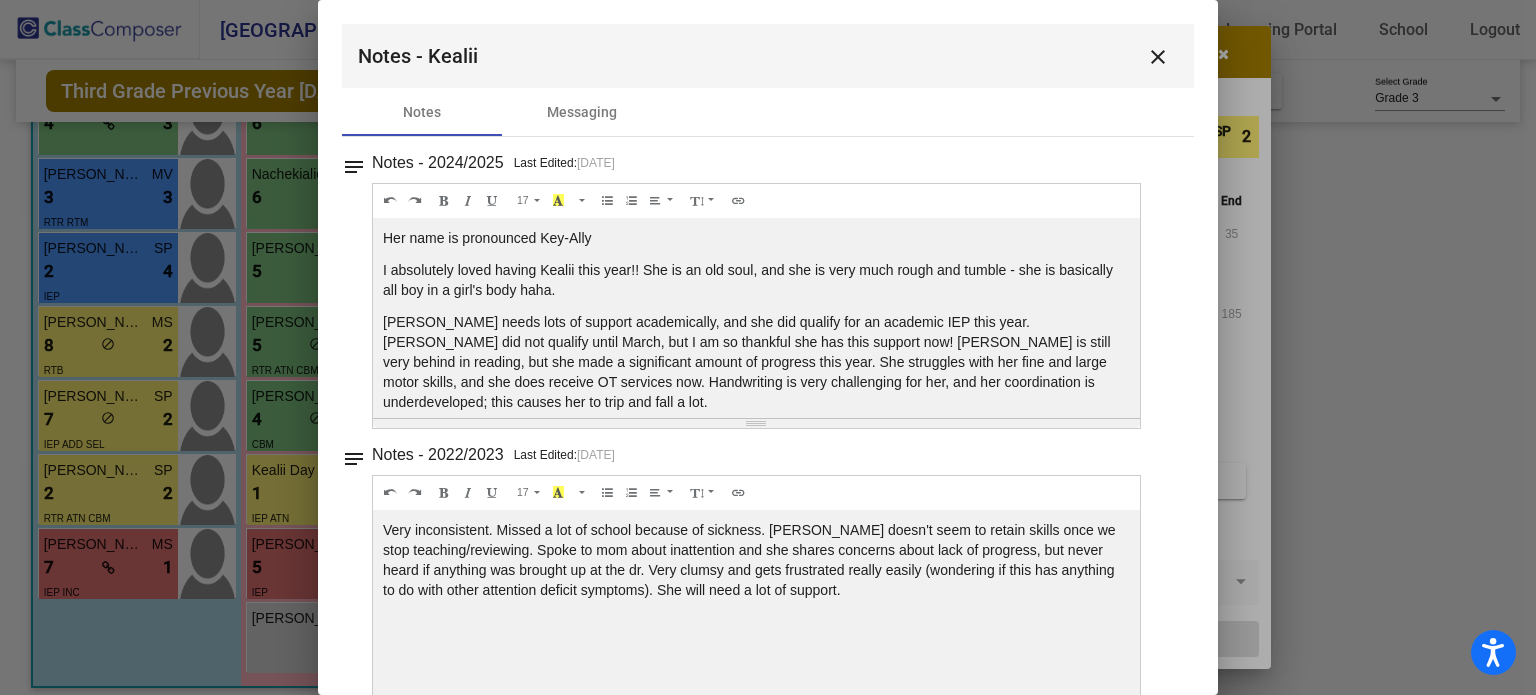 scroll, scrollTop: 0, scrollLeft: 0, axis: both 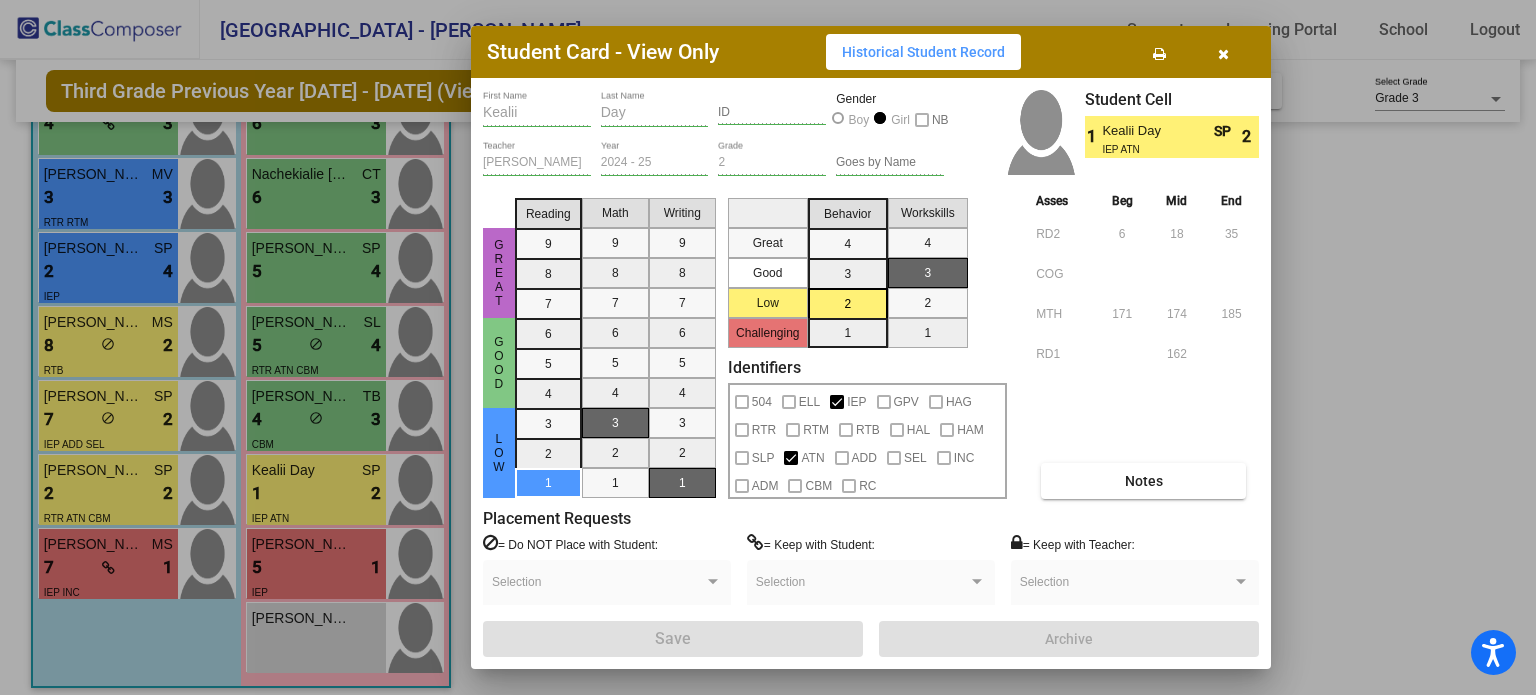 click at bounding box center [1223, 52] 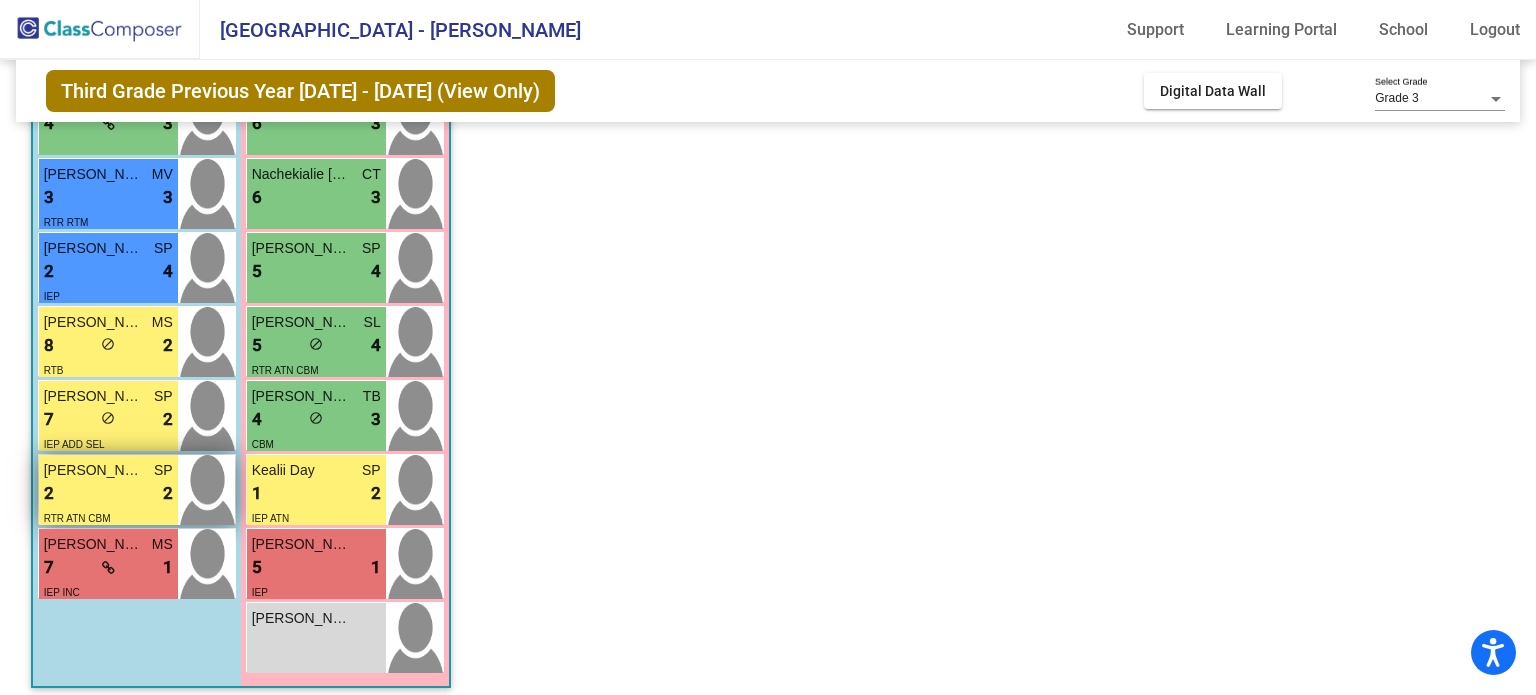 click on "2 lock do_not_disturb_alt 2" at bounding box center (108, 494) 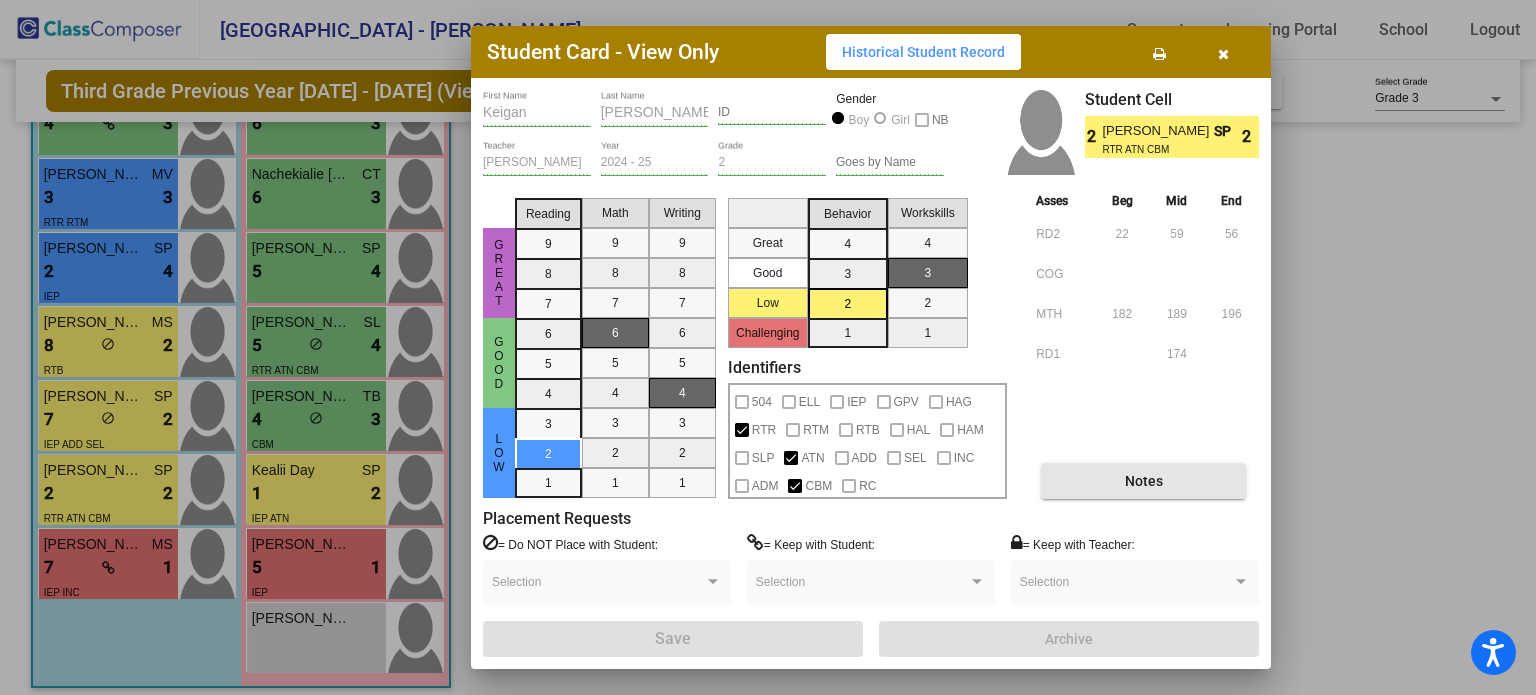 click on "Notes" at bounding box center (1143, 481) 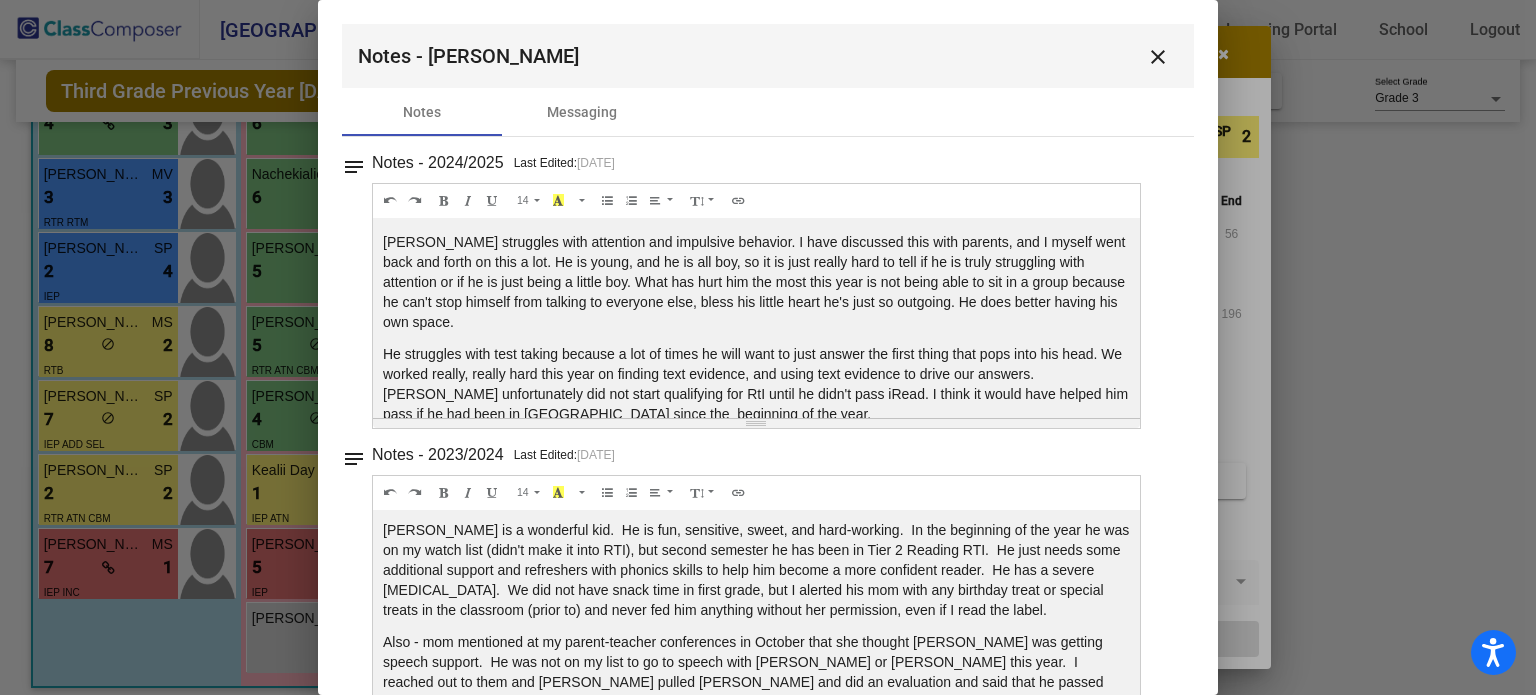 scroll, scrollTop: 128, scrollLeft: 0, axis: vertical 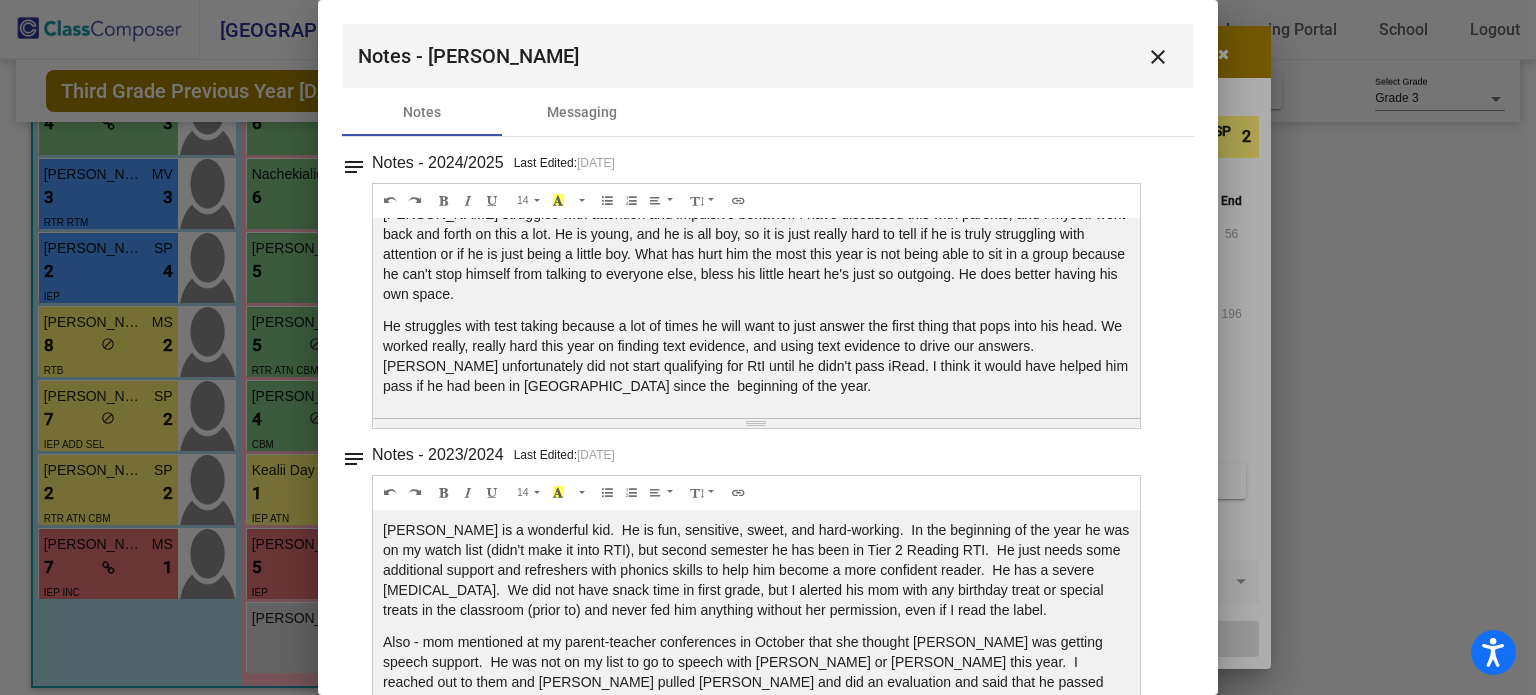 click on "close" at bounding box center (1158, 57) 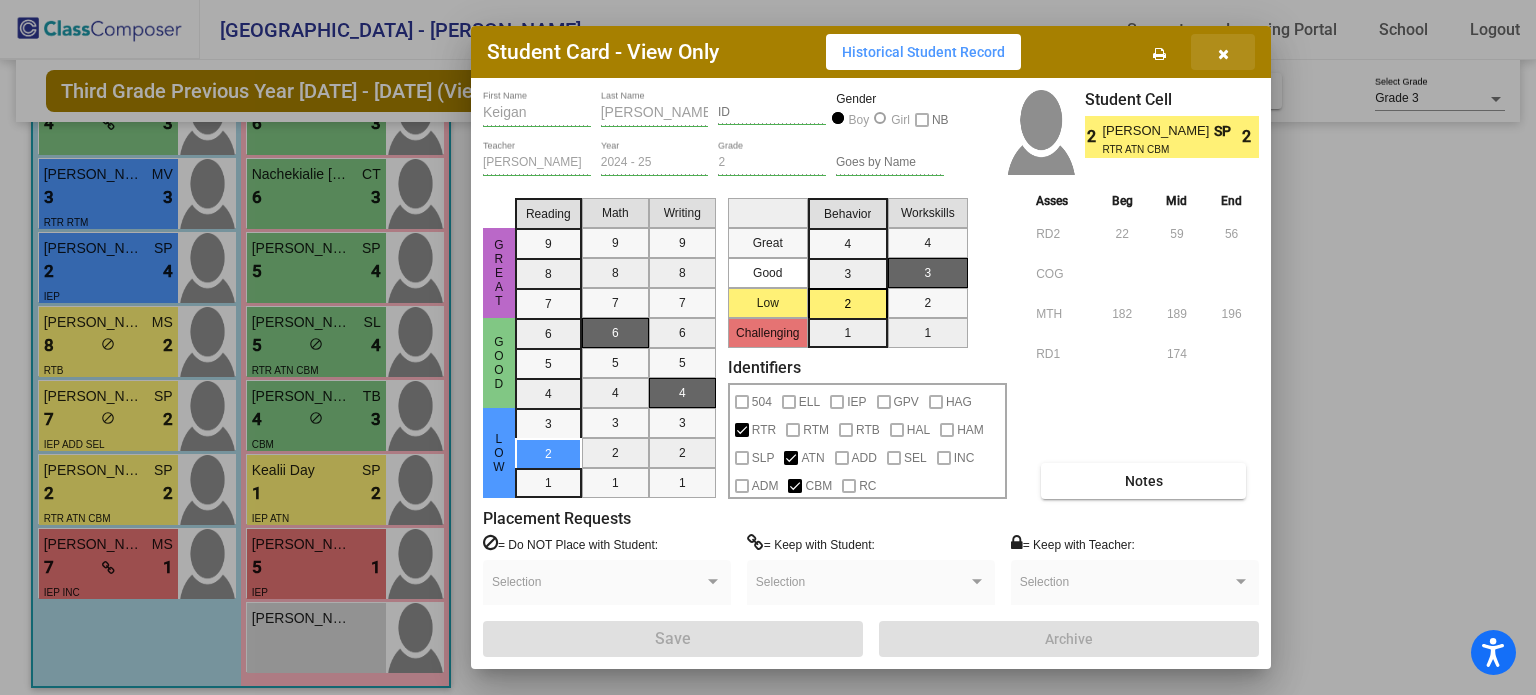 click at bounding box center (1223, 52) 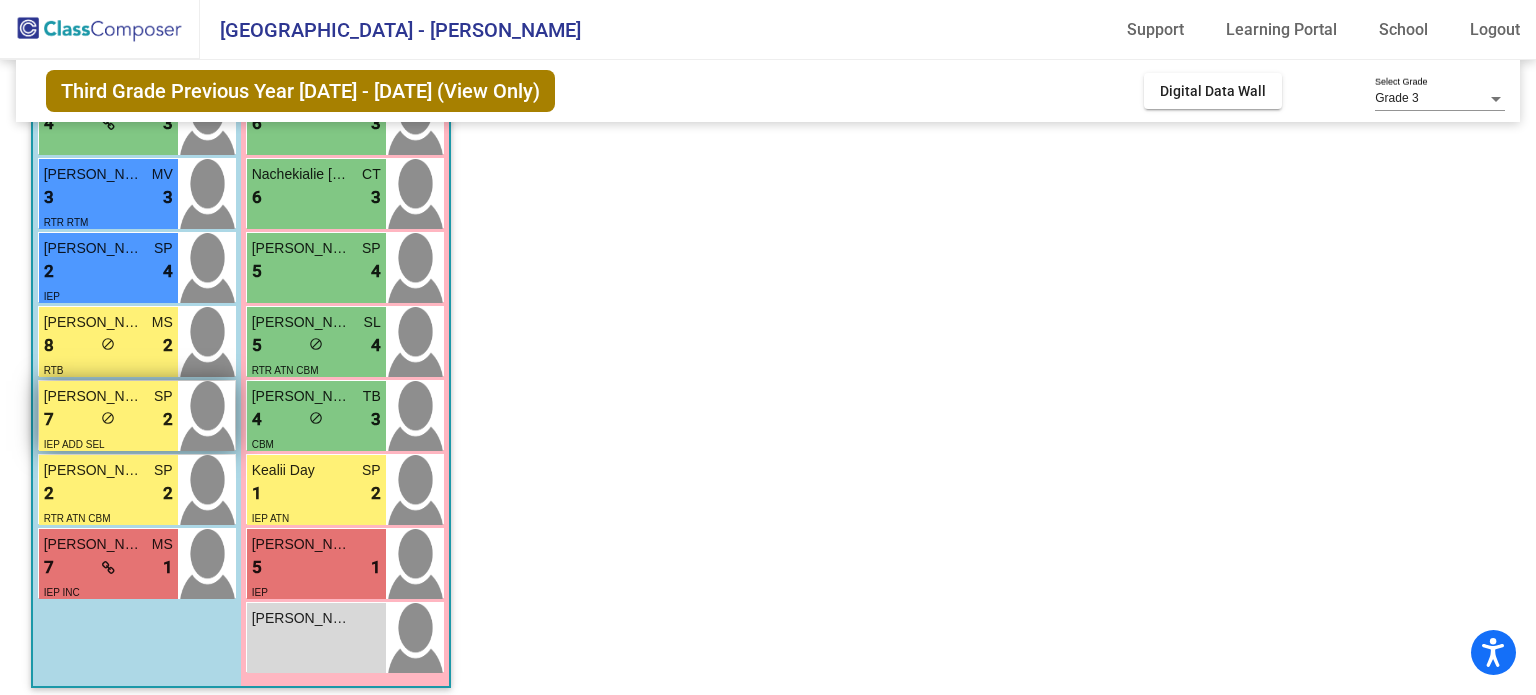 click at bounding box center [206, 416] 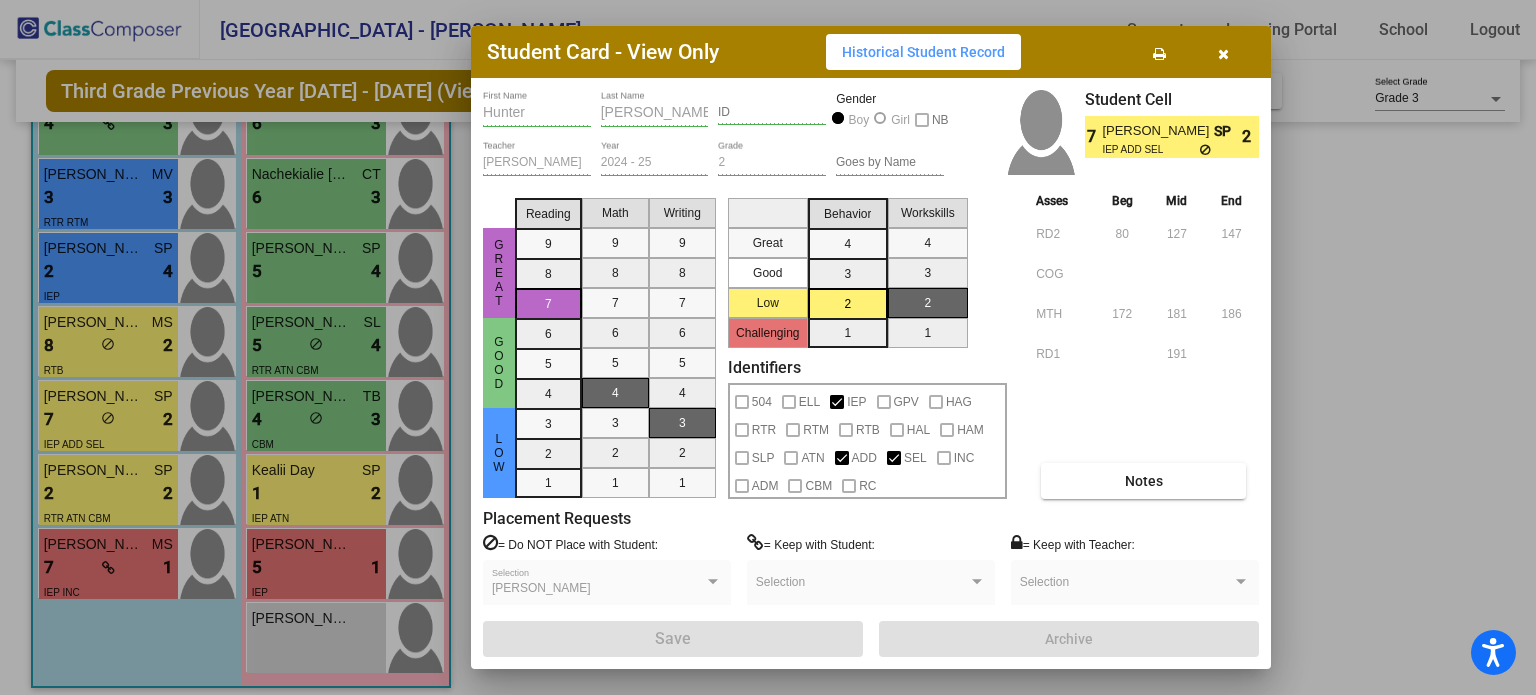 click on "Notes" at bounding box center [1143, 481] 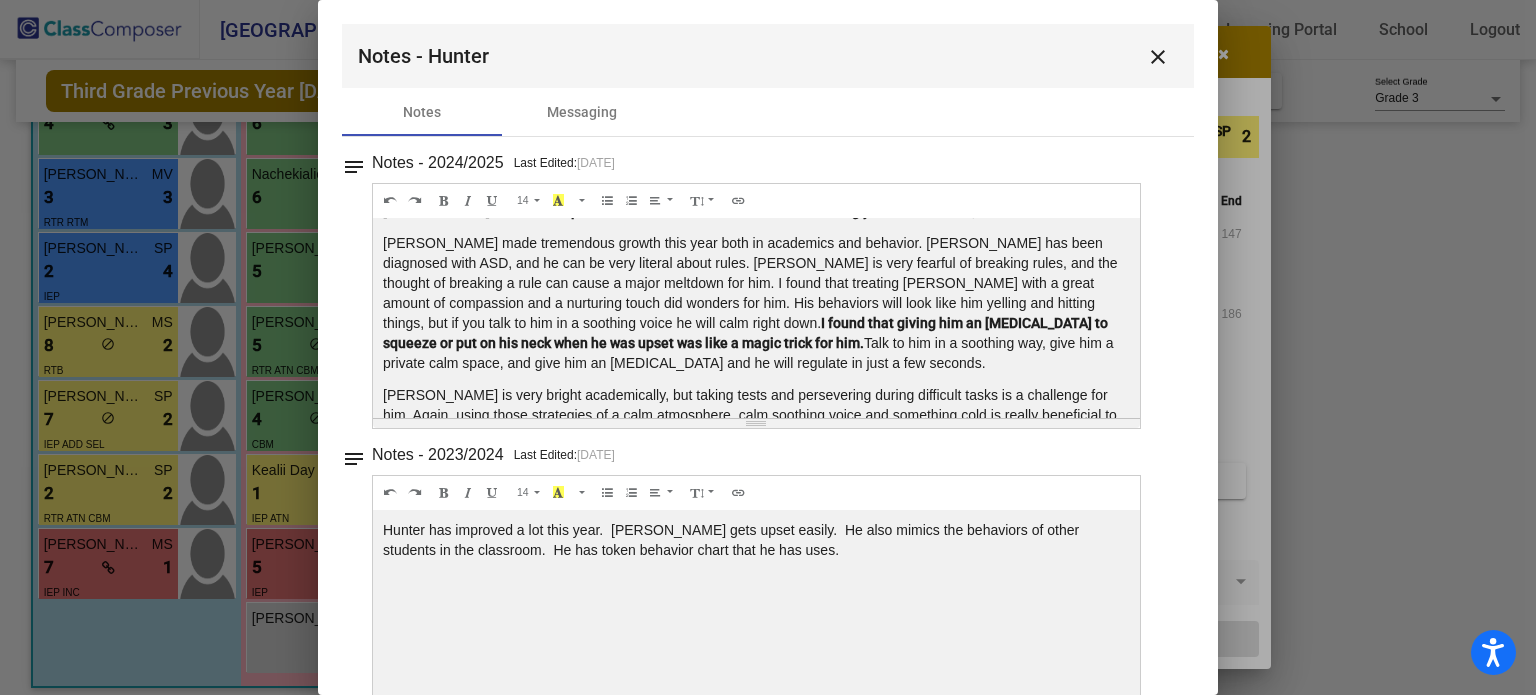 scroll, scrollTop: 29, scrollLeft: 0, axis: vertical 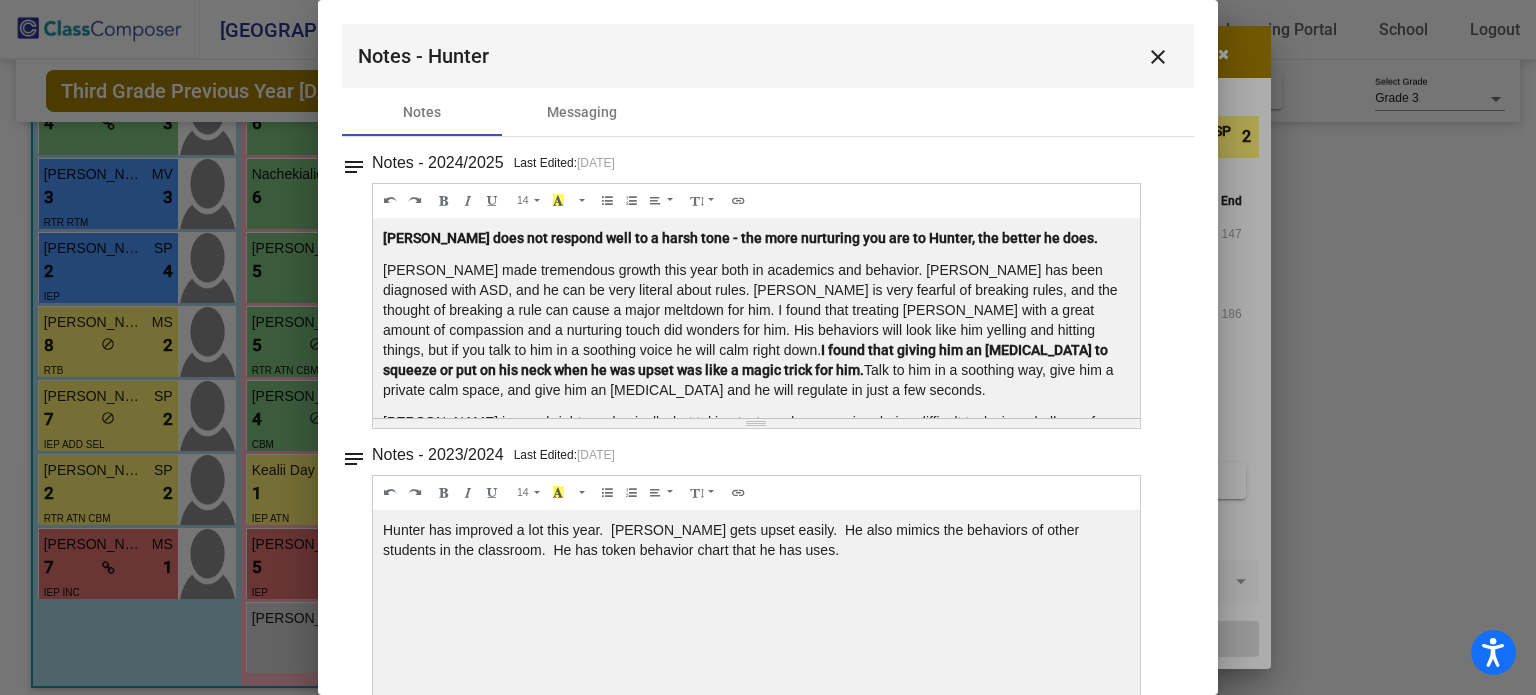 click on "close" at bounding box center (1158, 57) 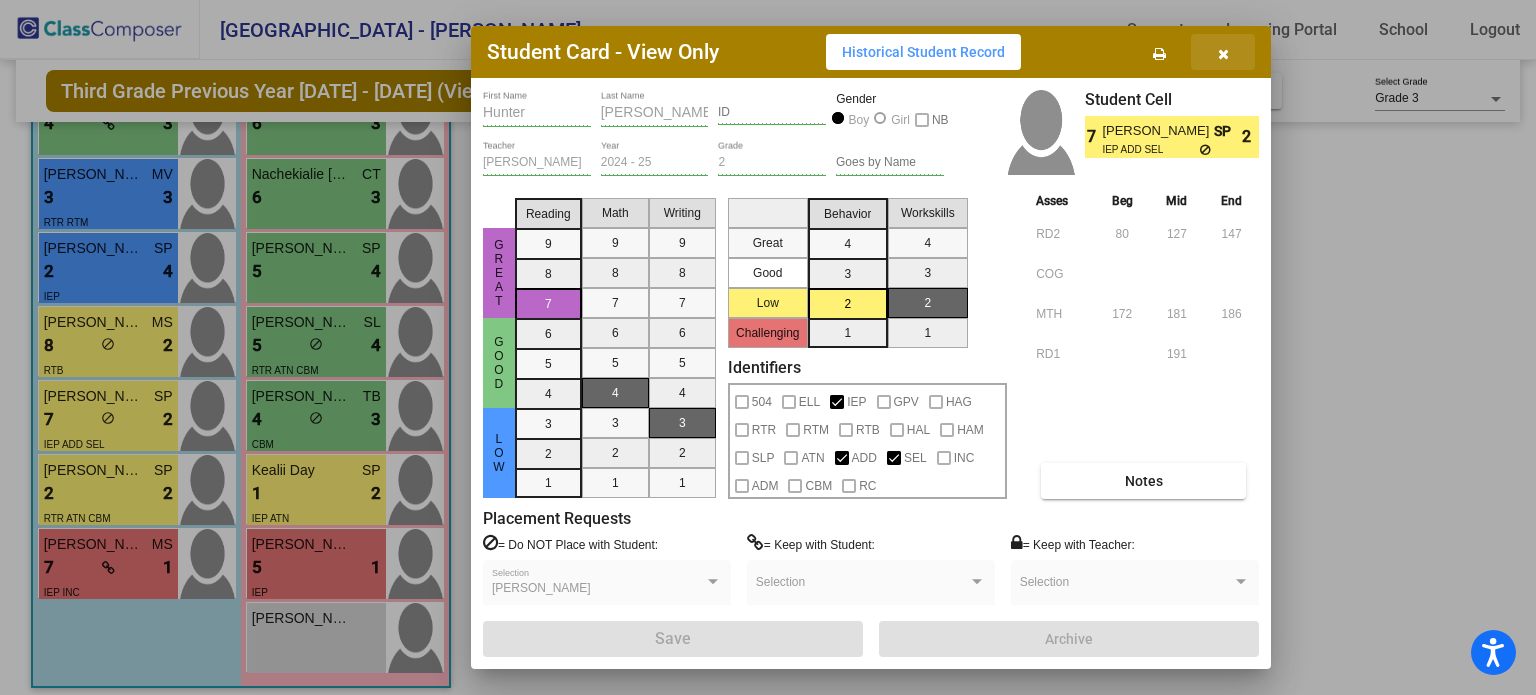 click at bounding box center [1223, 52] 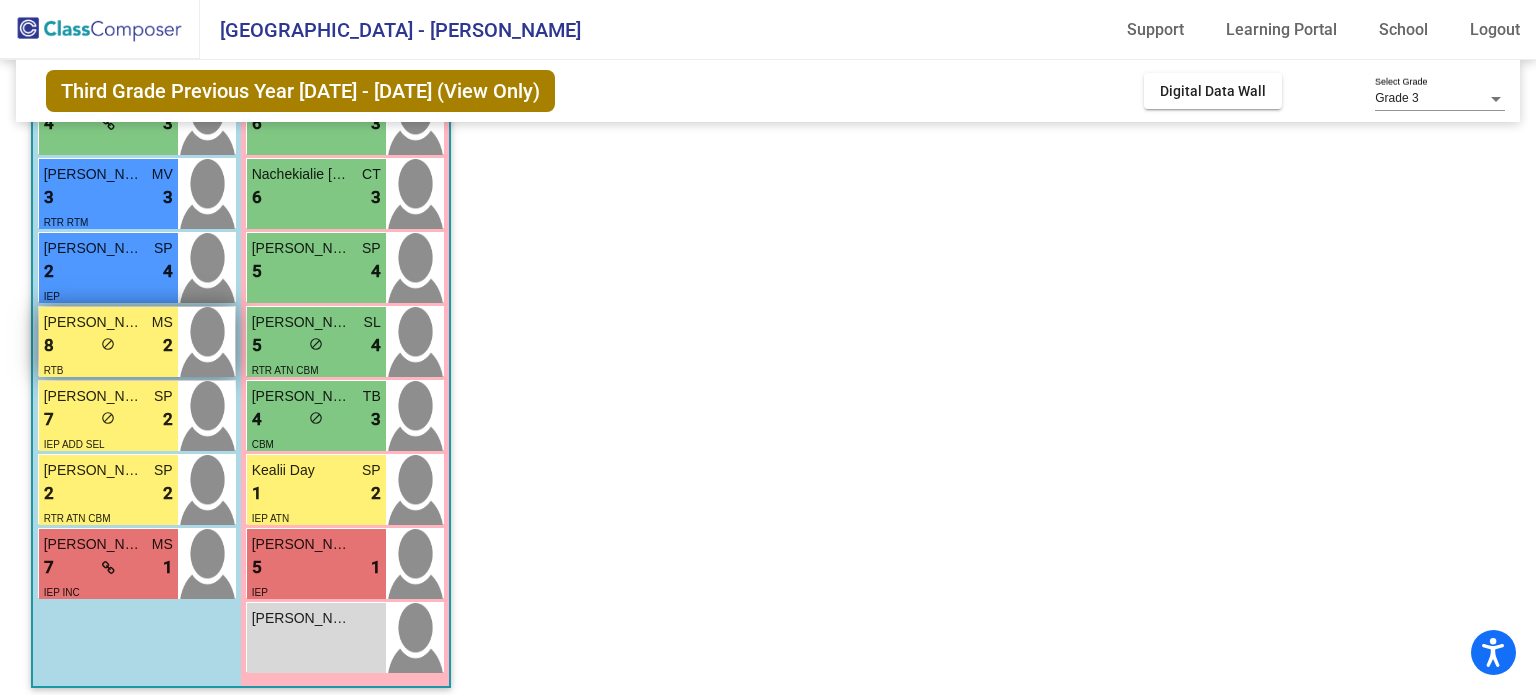 click on "2" at bounding box center (168, 346) 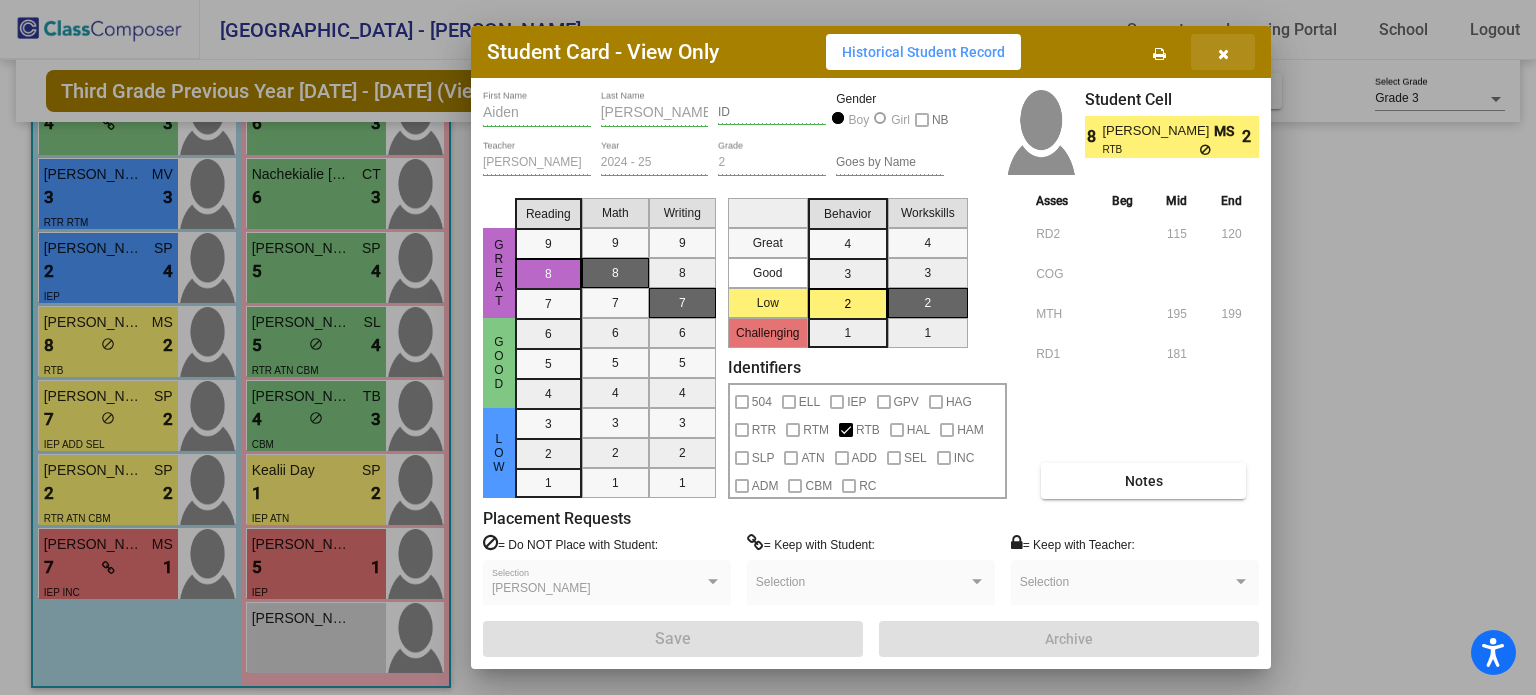 click at bounding box center [1223, 52] 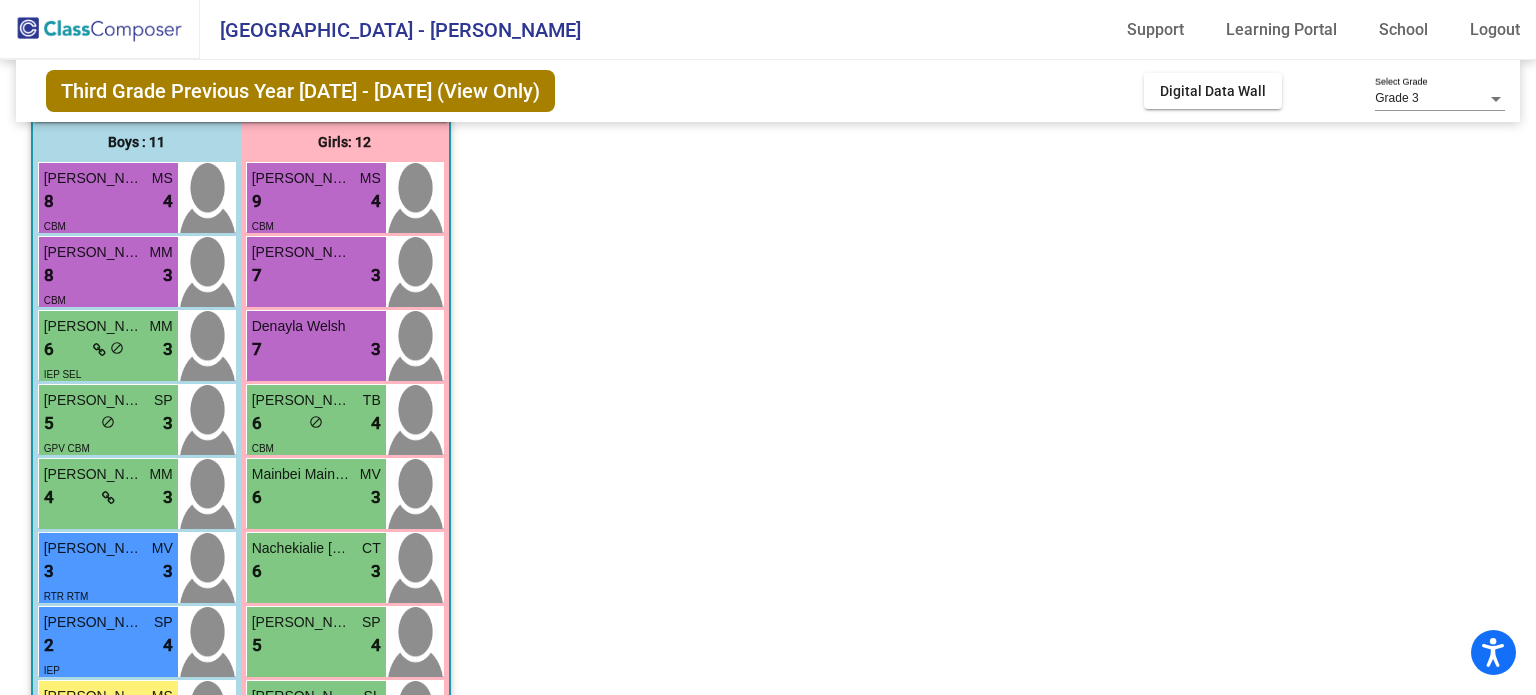 scroll, scrollTop: 156, scrollLeft: 0, axis: vertical 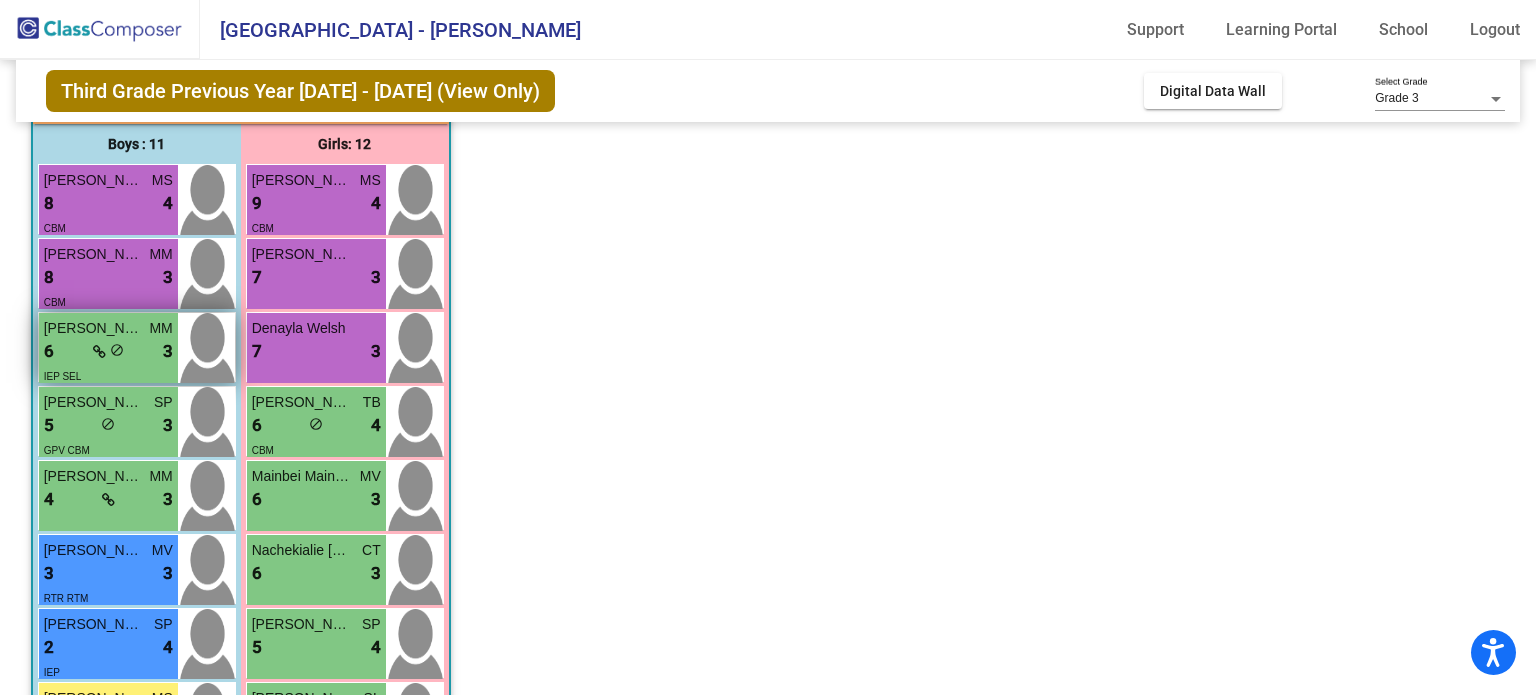 click on "Hunter Hatfield" at bounding box center [94, 328] 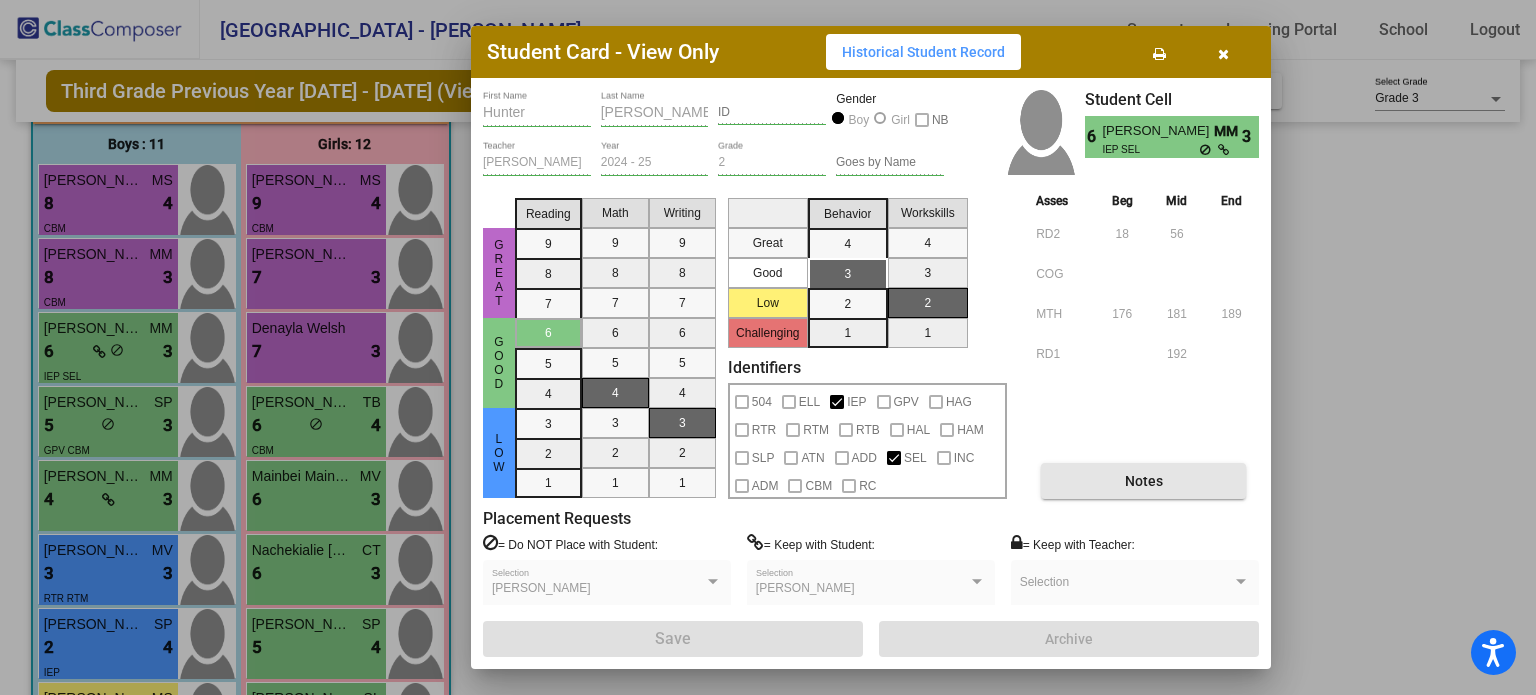 click on "Notes" at bounding box center (1144, 481) 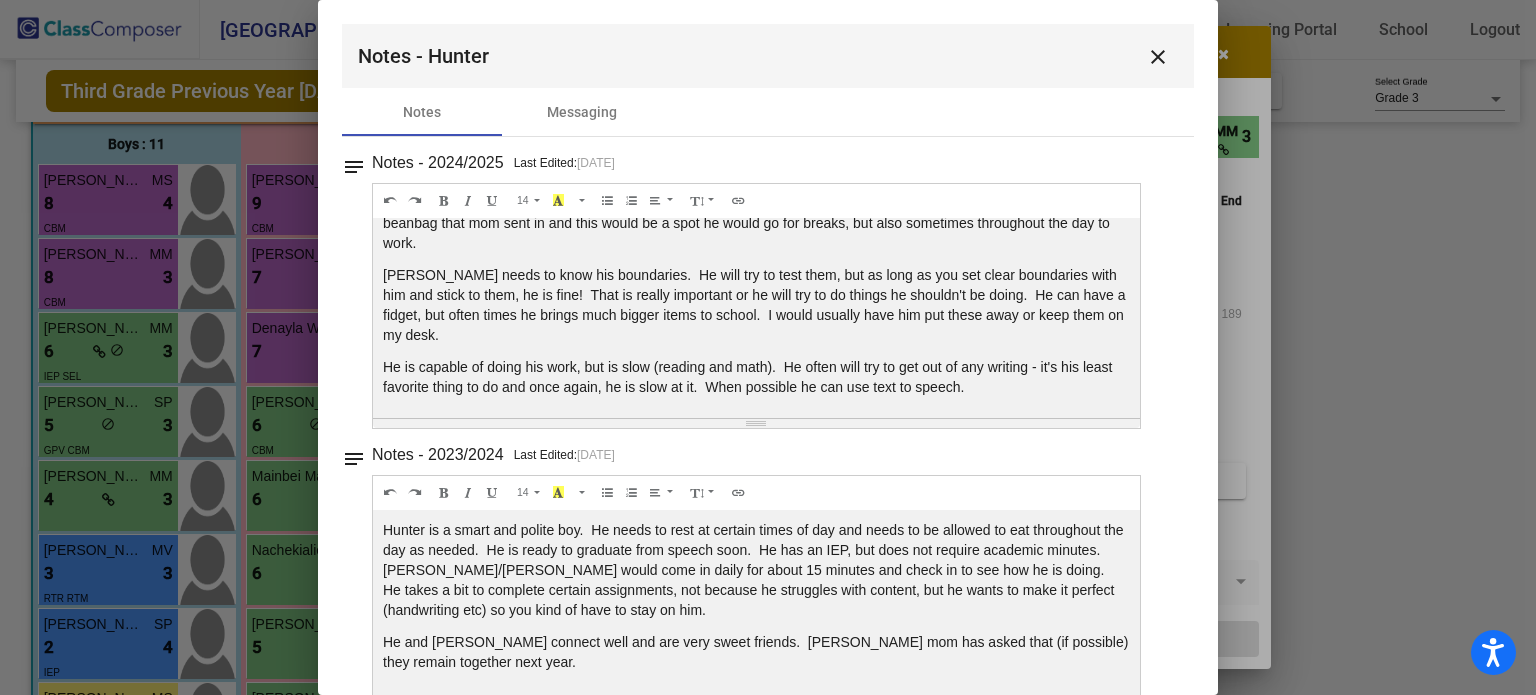 scroll, scrollTop: 88, scrollLeft: 0, axis: vertical 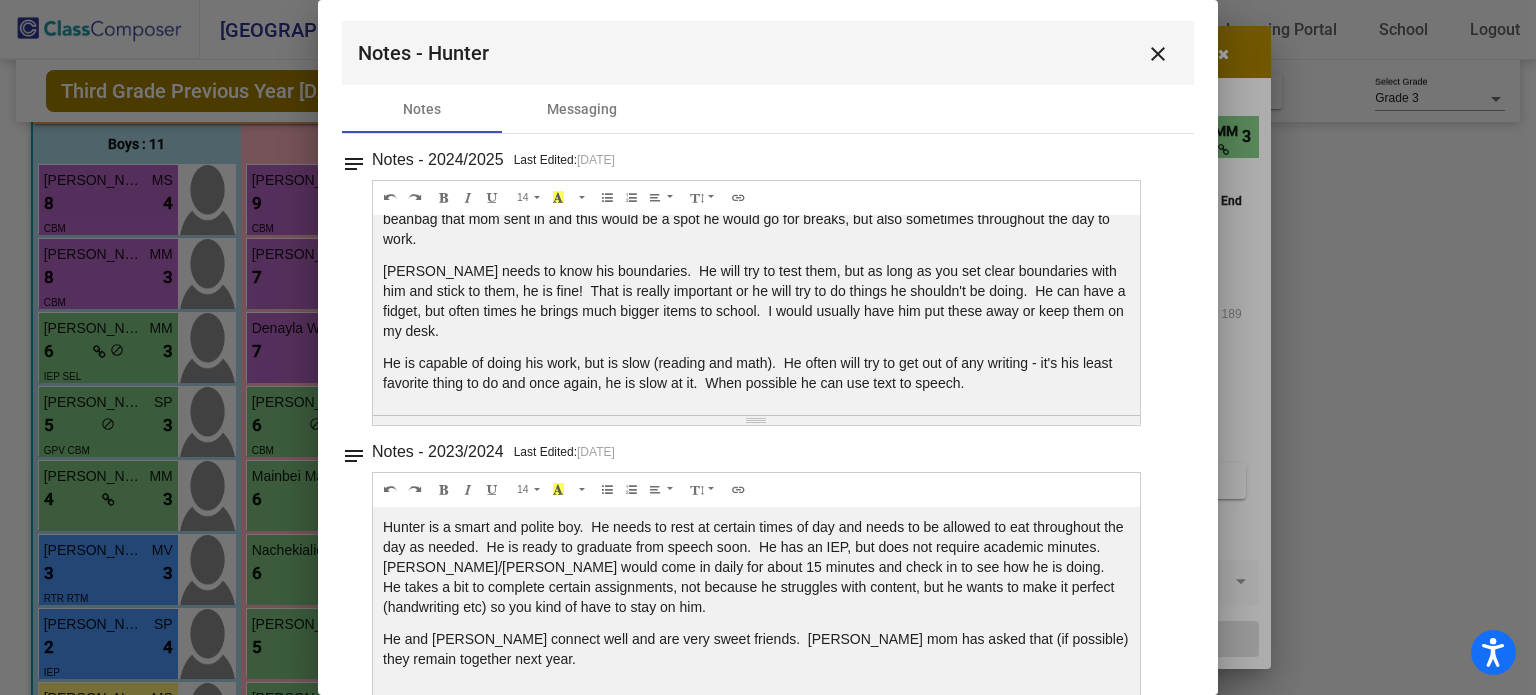 click on "close" at bounding box center (1158, 54) 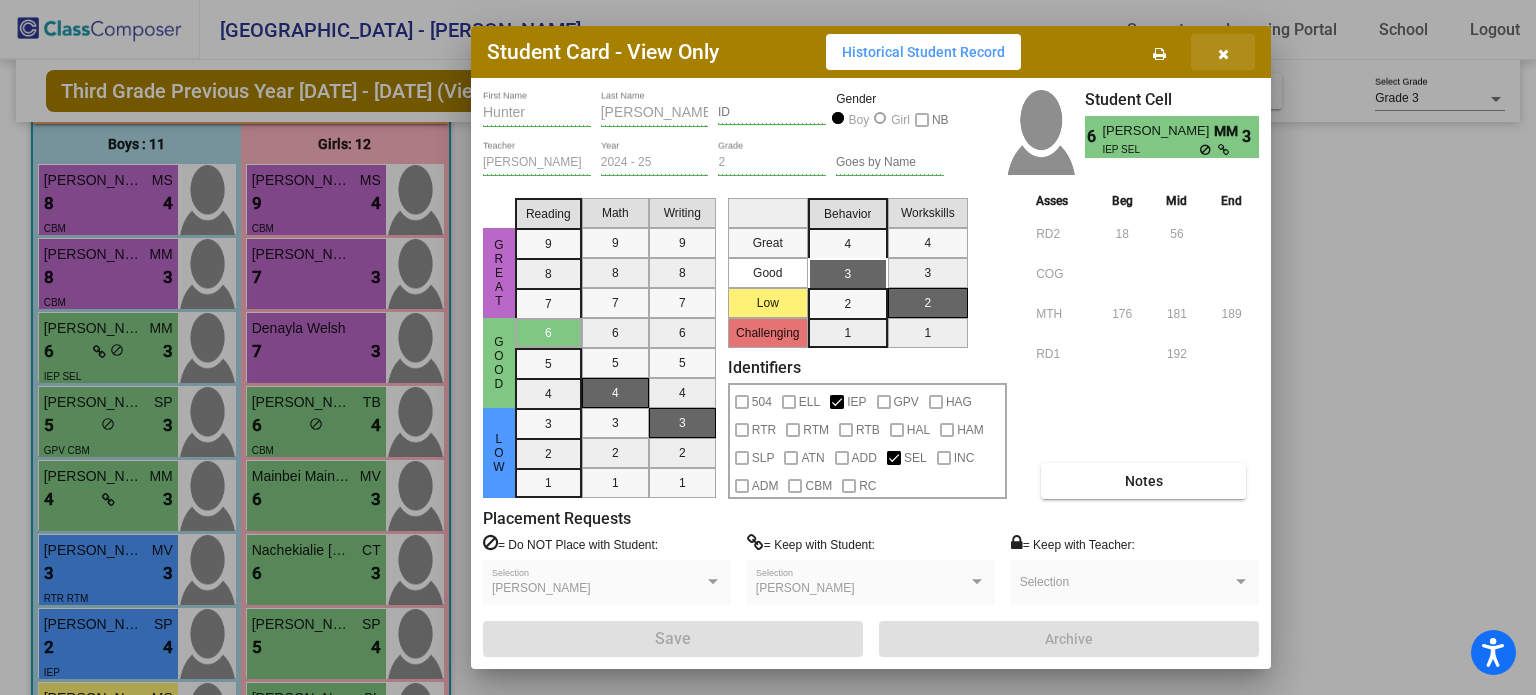 click at bounding box center (1223, 54) 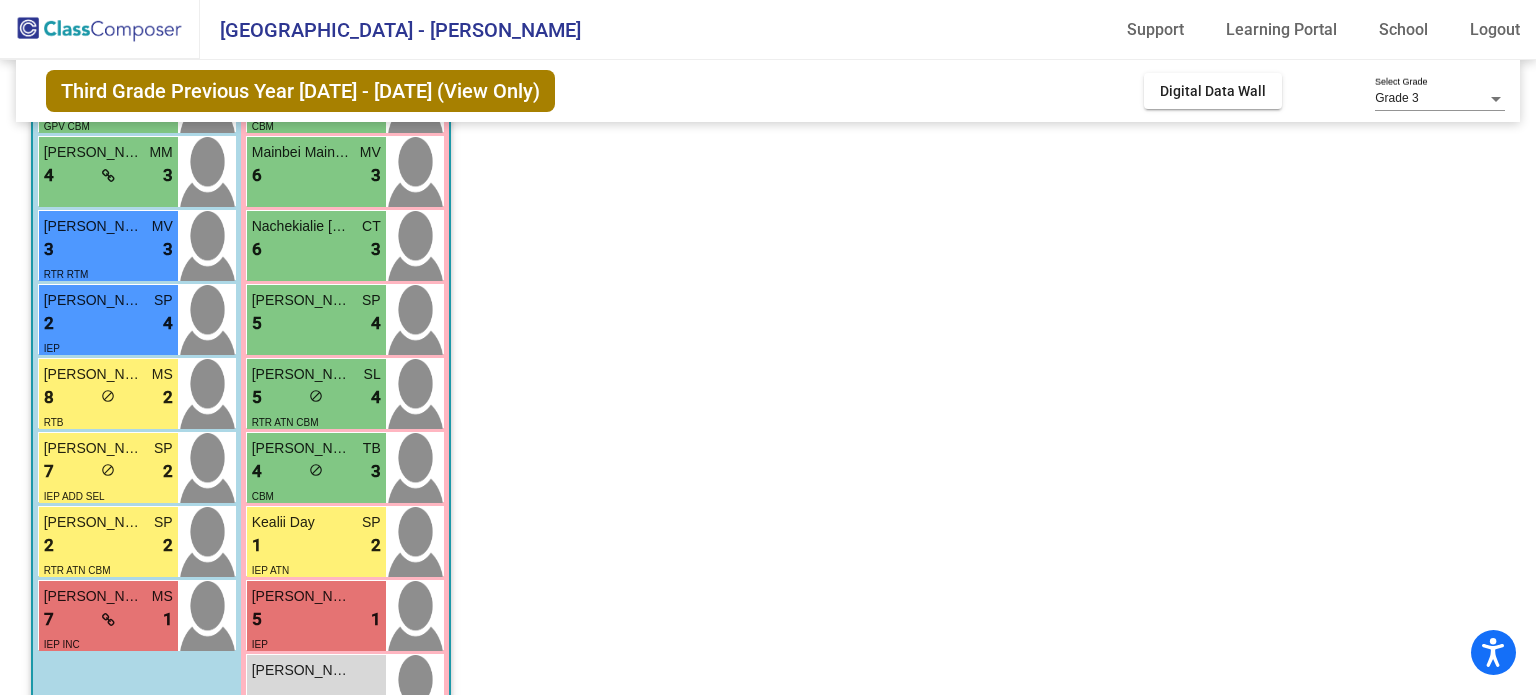 scroll, scrollTop: 484, scrollLeft: 0, axis: vertical 